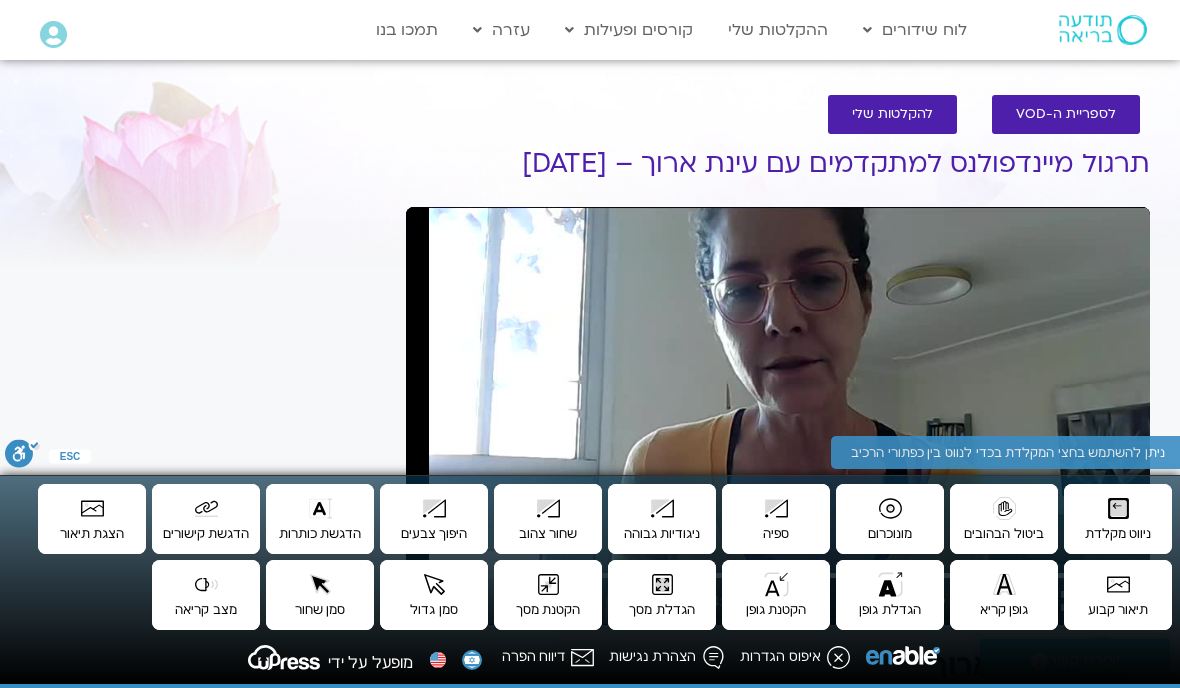 scroll, scrollTop: 263, scrollLeft: 0, axis: vertical 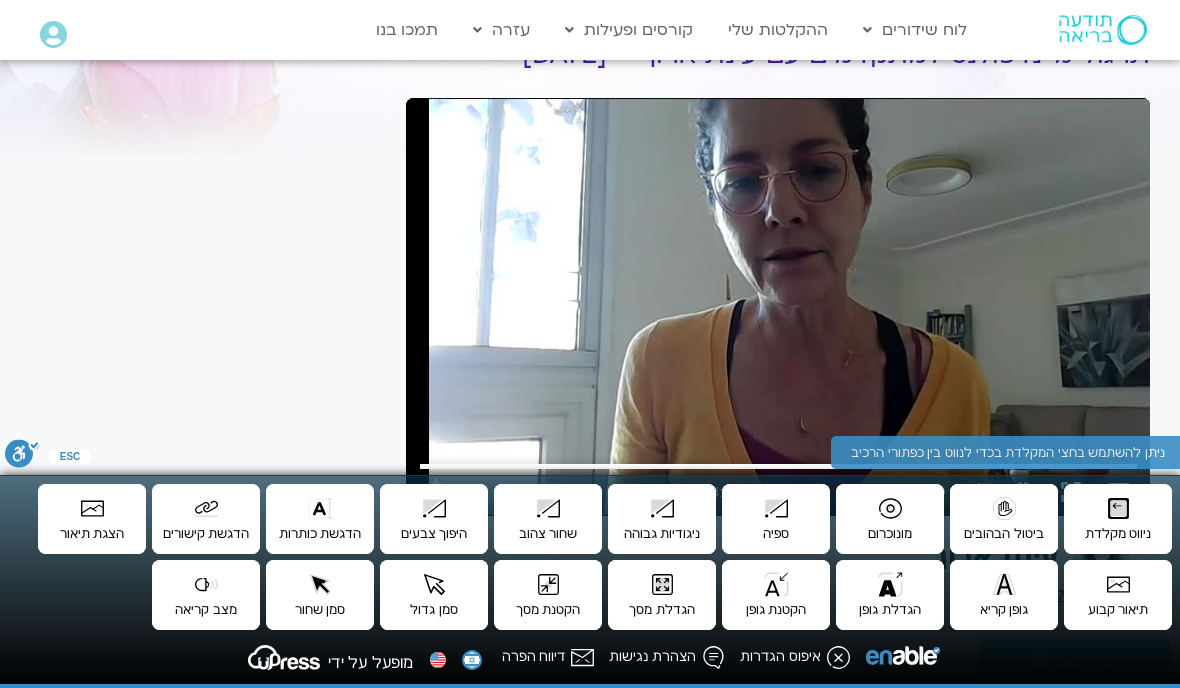 click on "fullscreen" at bounding box center (1071, 492) 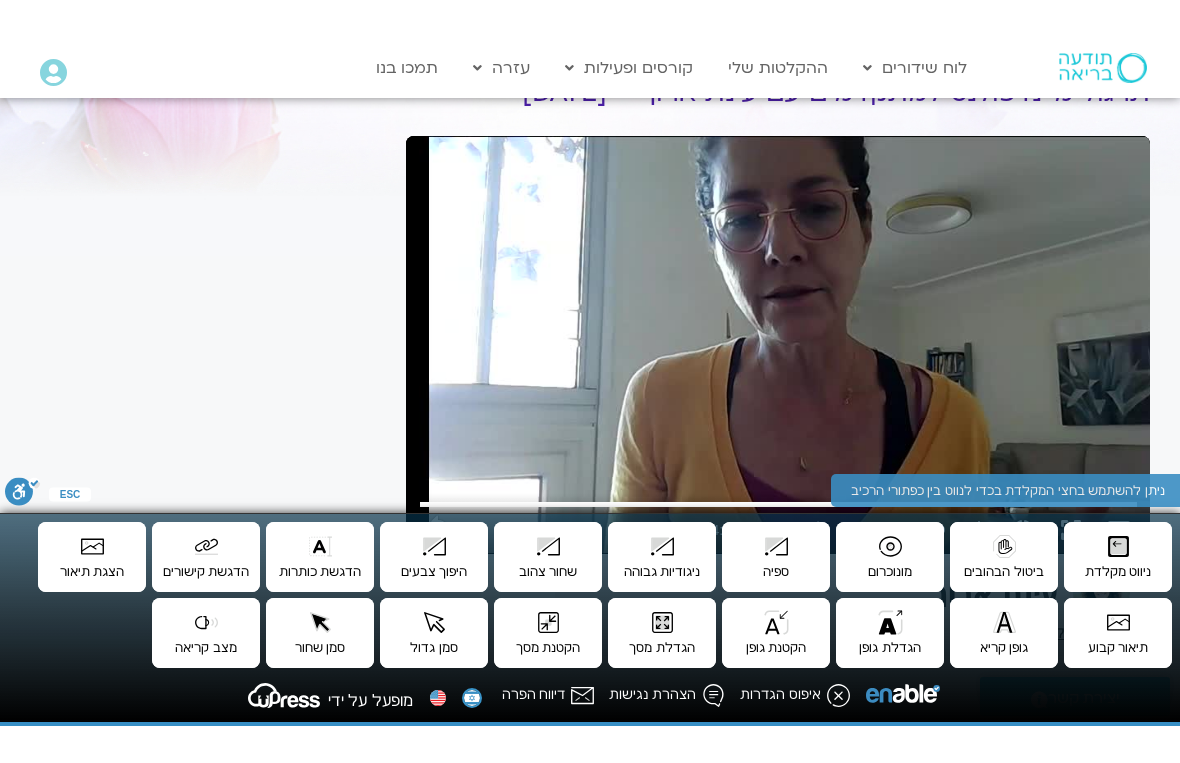scroll, scrollTop: 24, scrollLeft: 0, axis: vertical 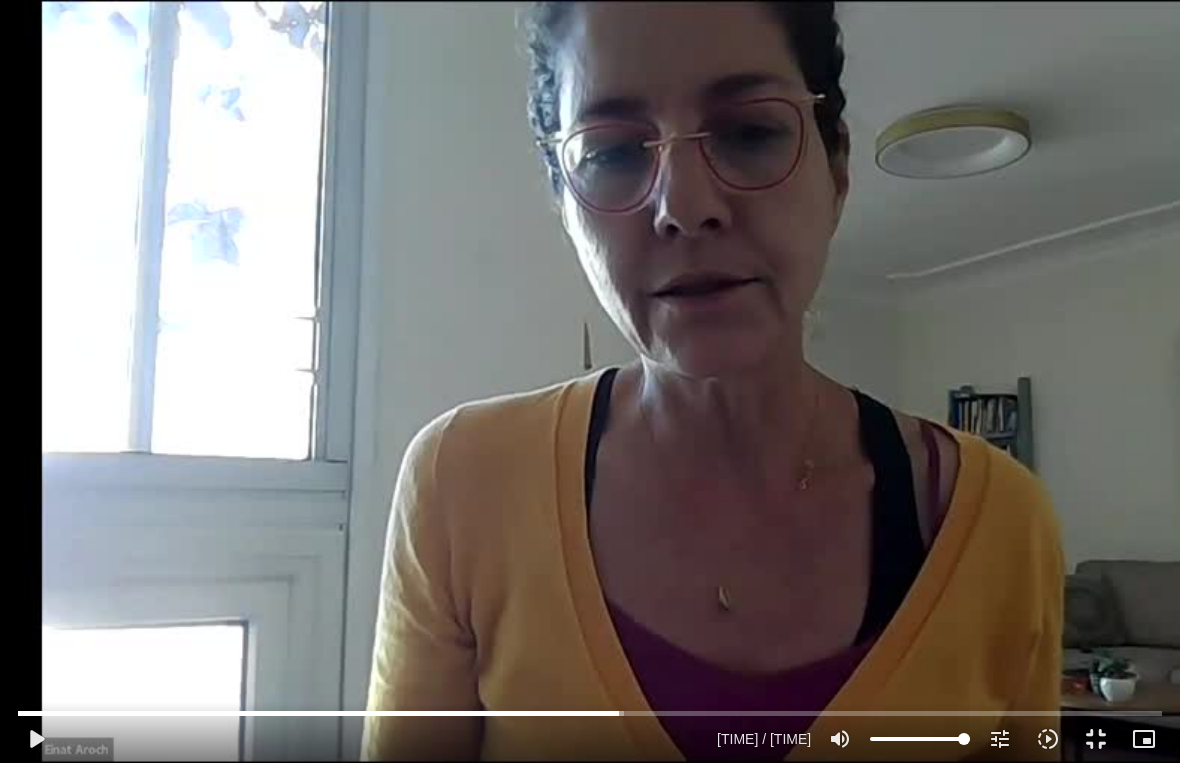 click on "play_arrow" at bounding box center (36, 739) 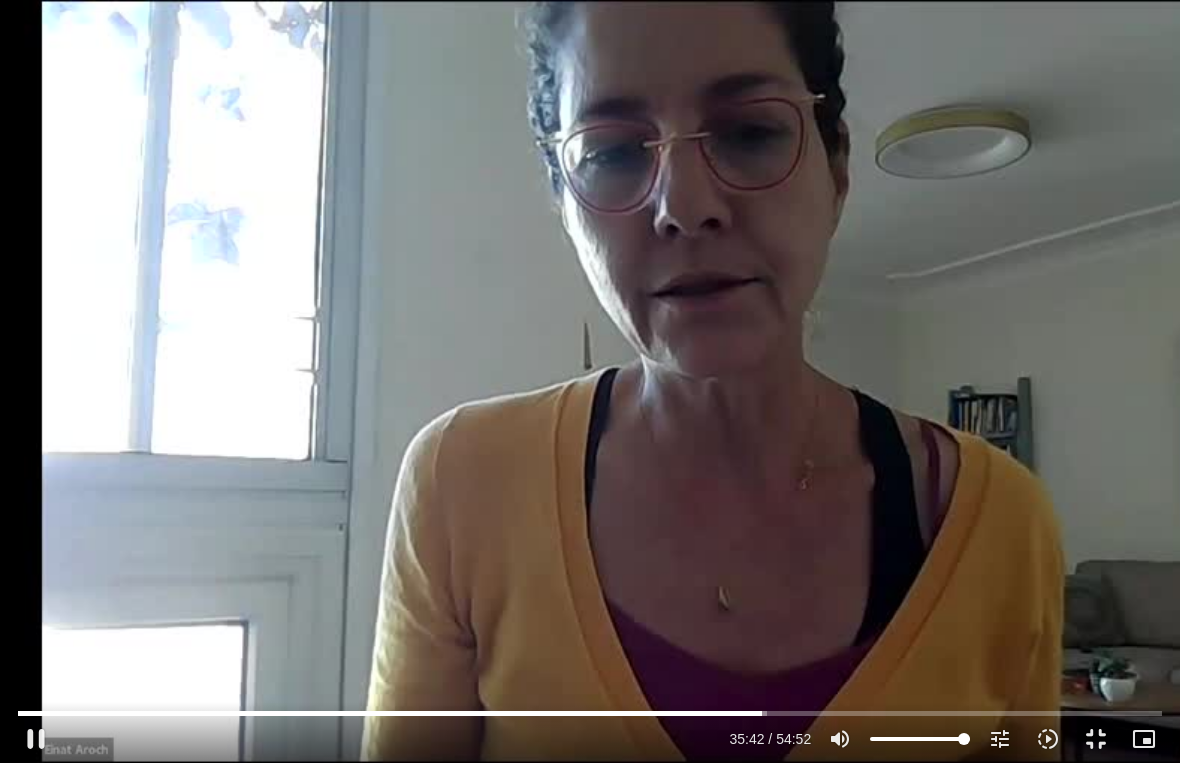 click on "0s fast_rewind" at bounding box center (236, 381) 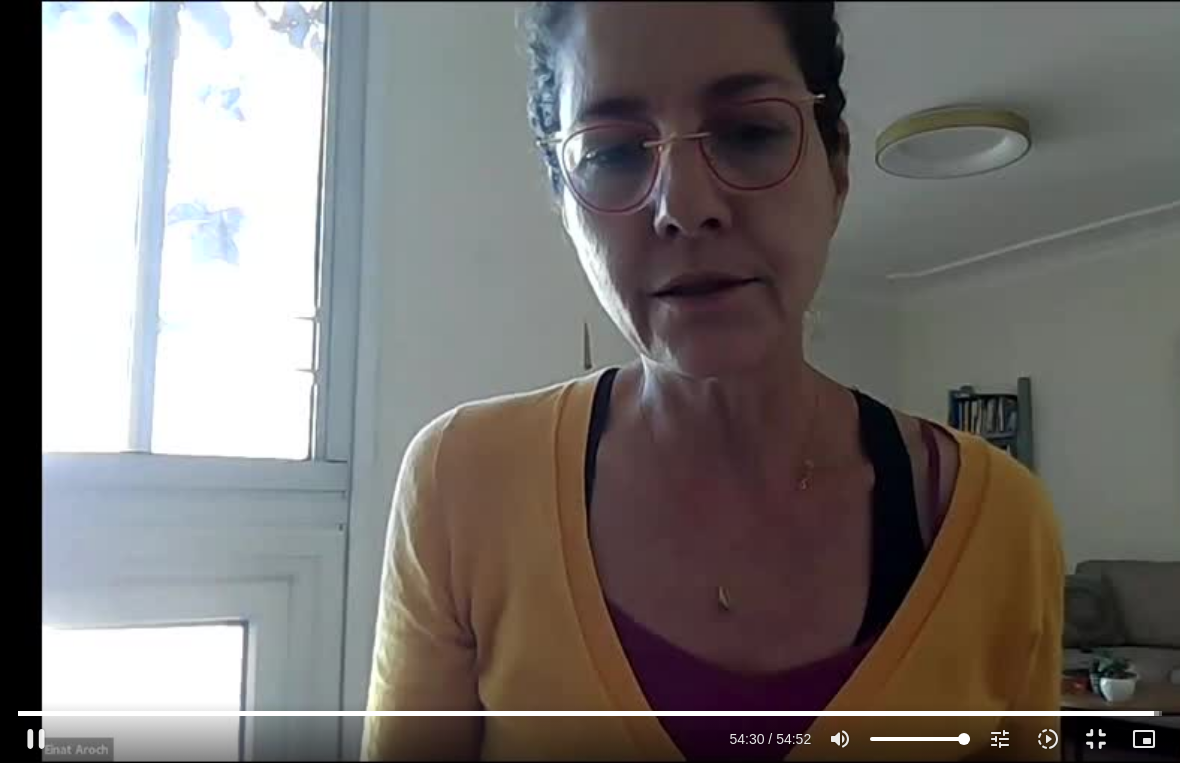 click on "pause" at bounding box center [36, 739] 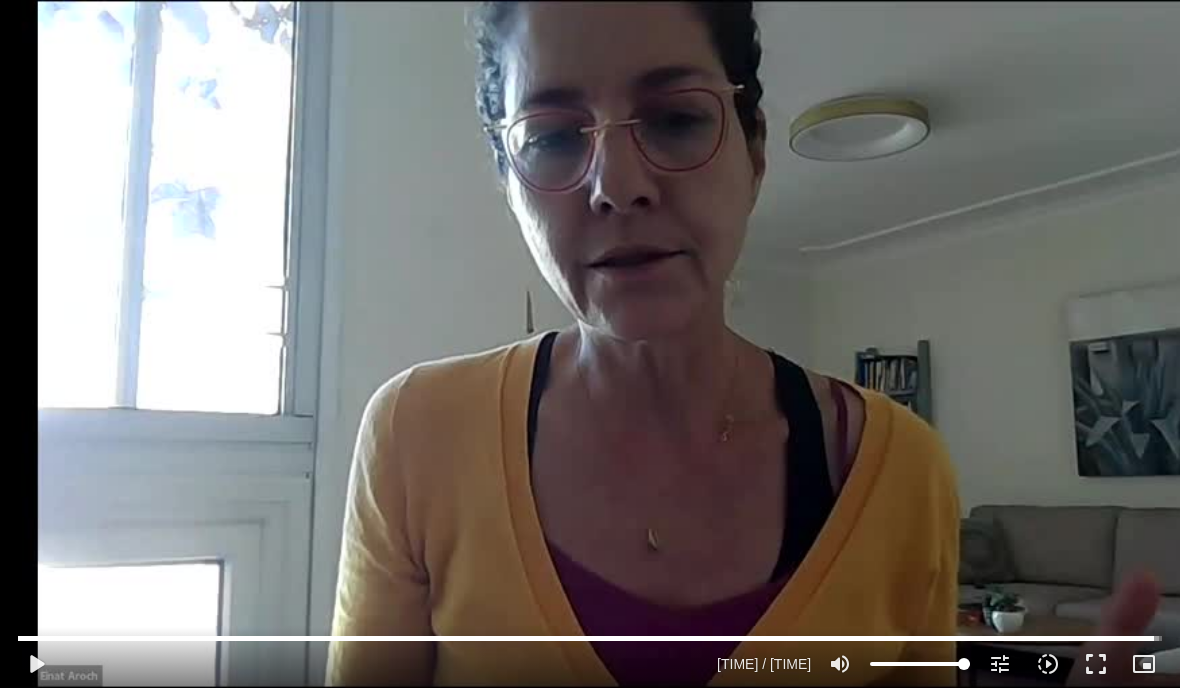 scroll, scrollTop: 194, scrollLeft: 0, axis: vertical 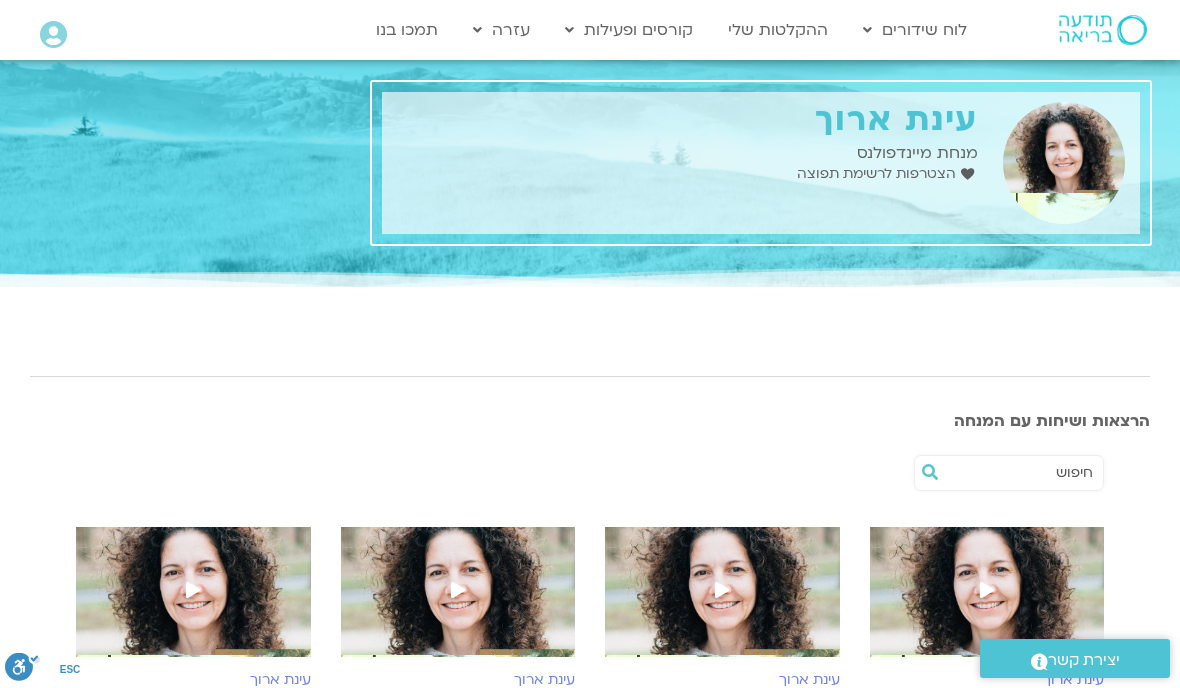 click at bounding box center [987, 602] 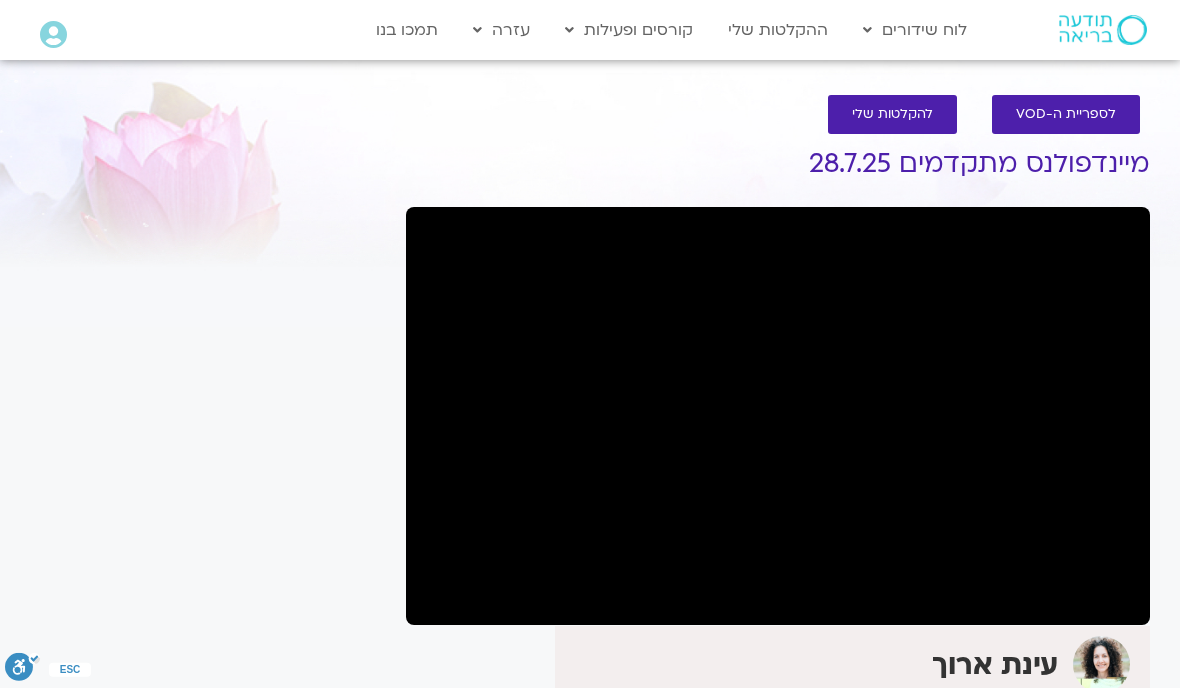 scroll, scrollTop: 0, scrollLeft: 0, axis: both 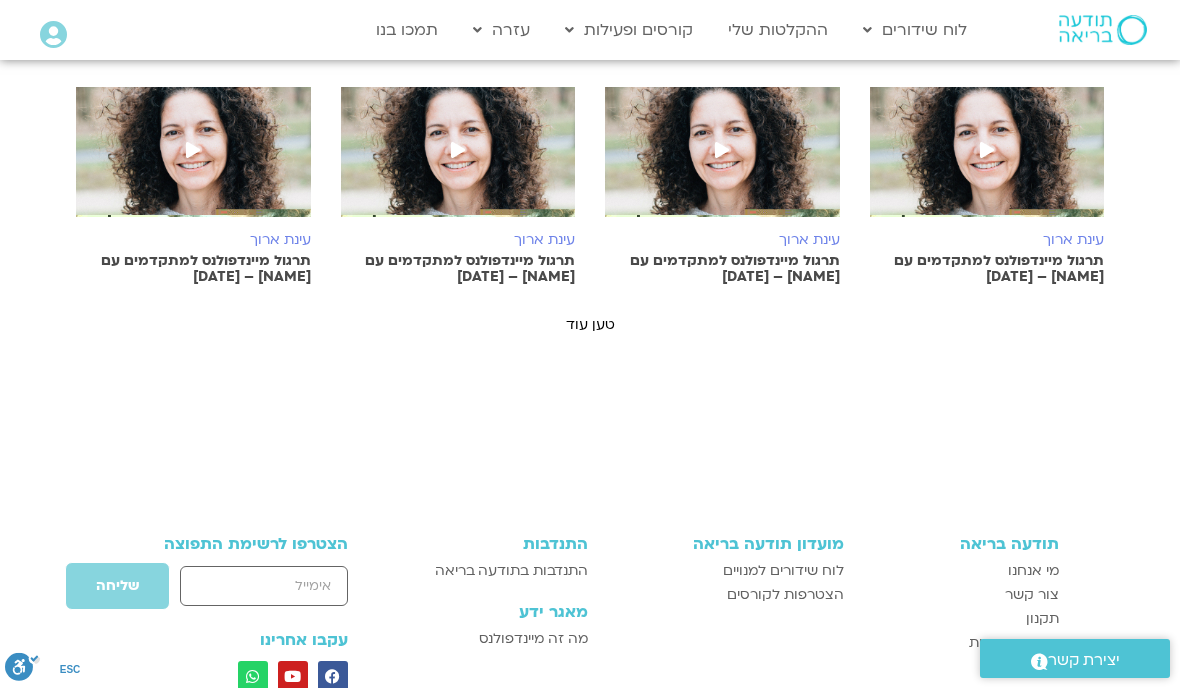 click on "טען עוד" at bounding box center [590, 324] 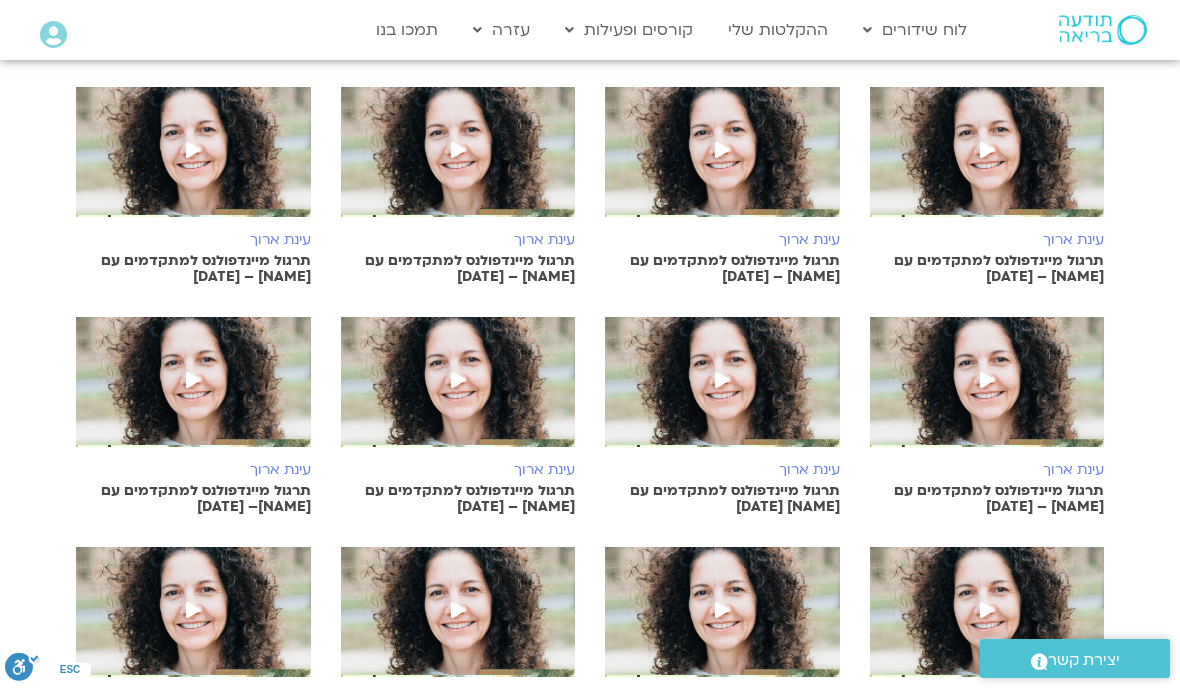 click at bounding box center (722, 162) 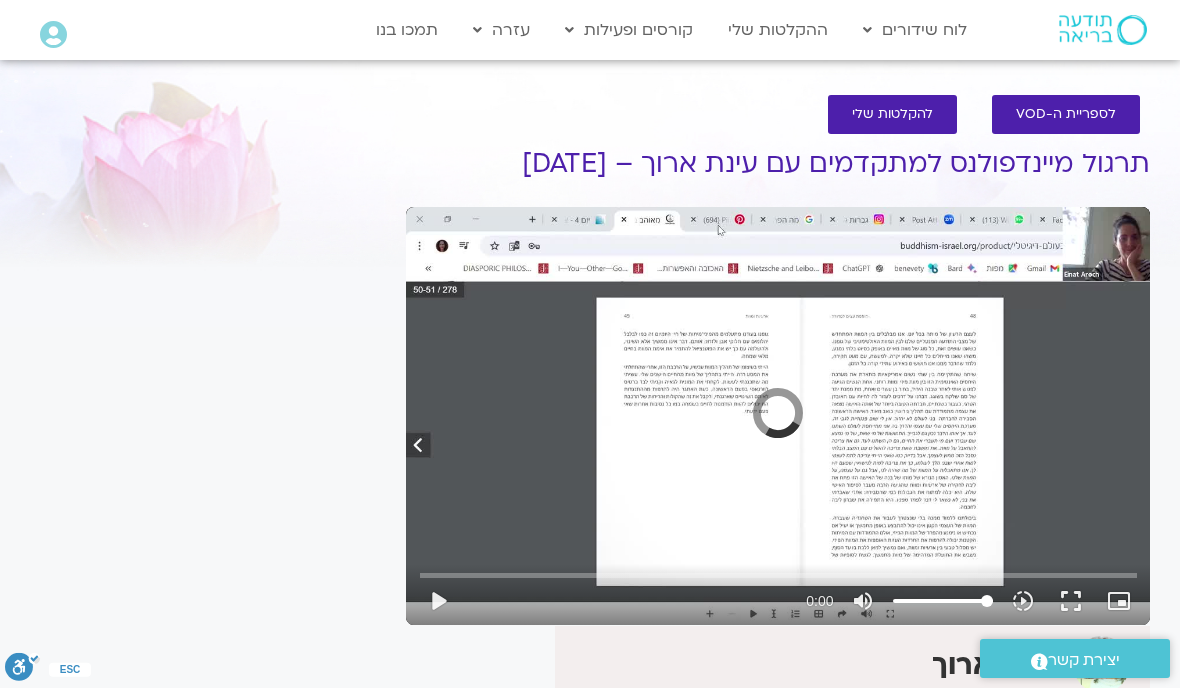 scroll, scrollTop: 0, scrollLeft: 0, axis: both 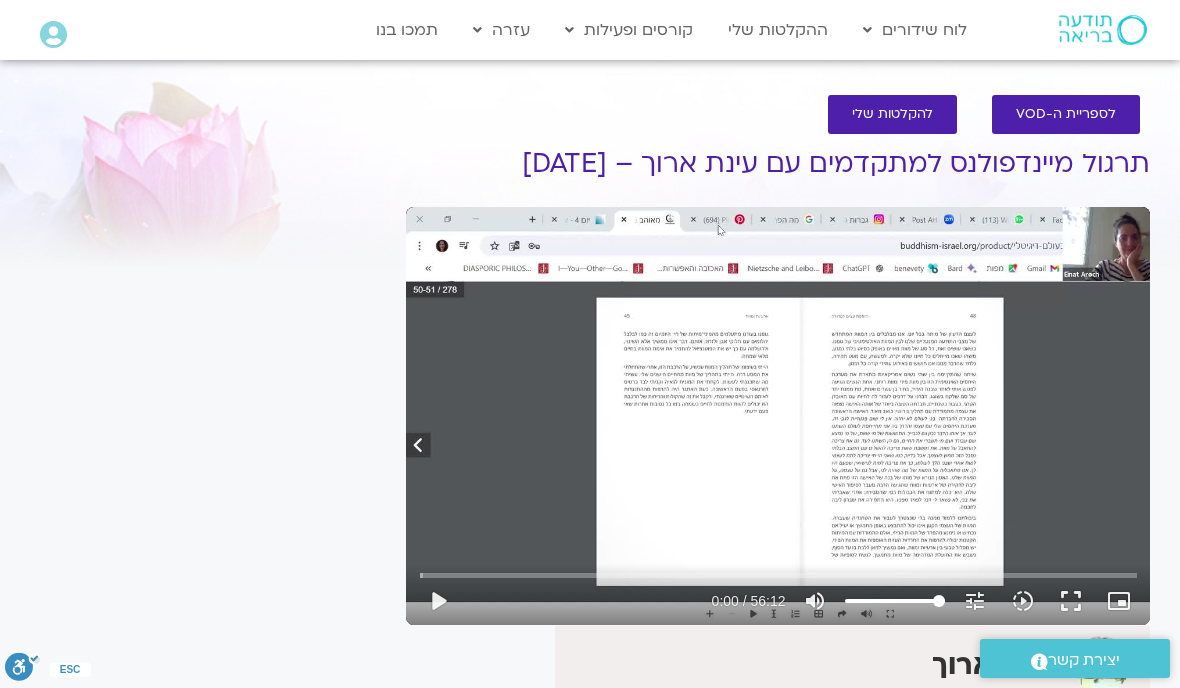 click on "play_arrow" at bounding box center (438, 601) 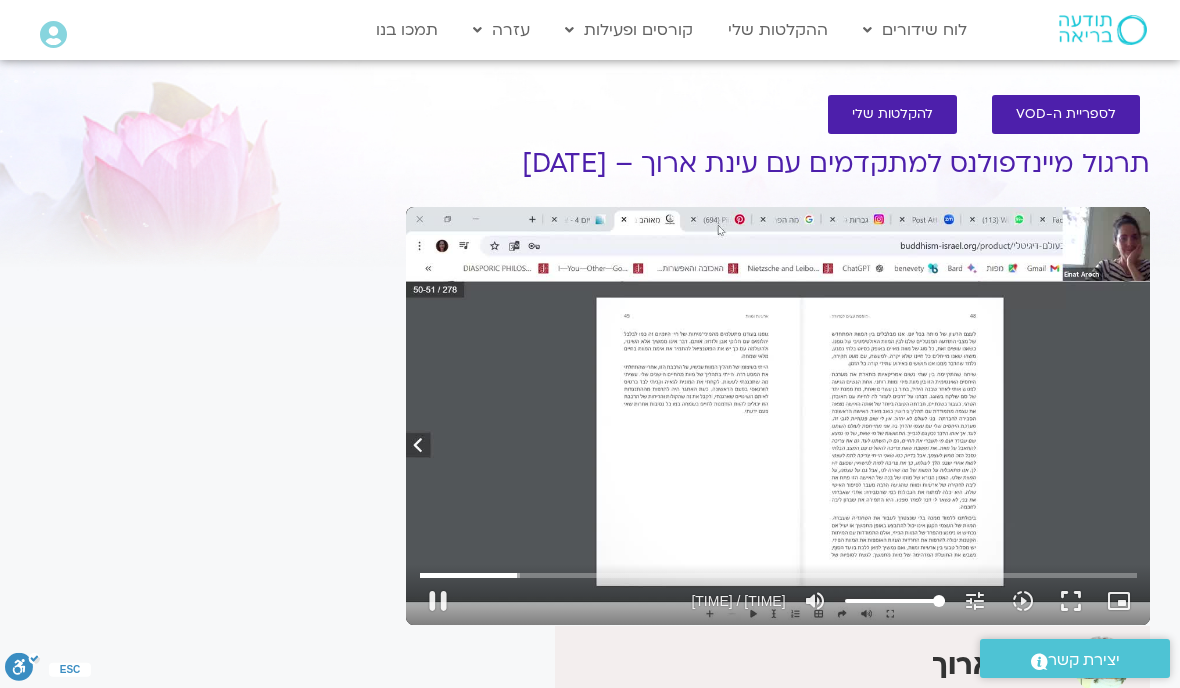 click on "pause" at bounding box center [438, 601] 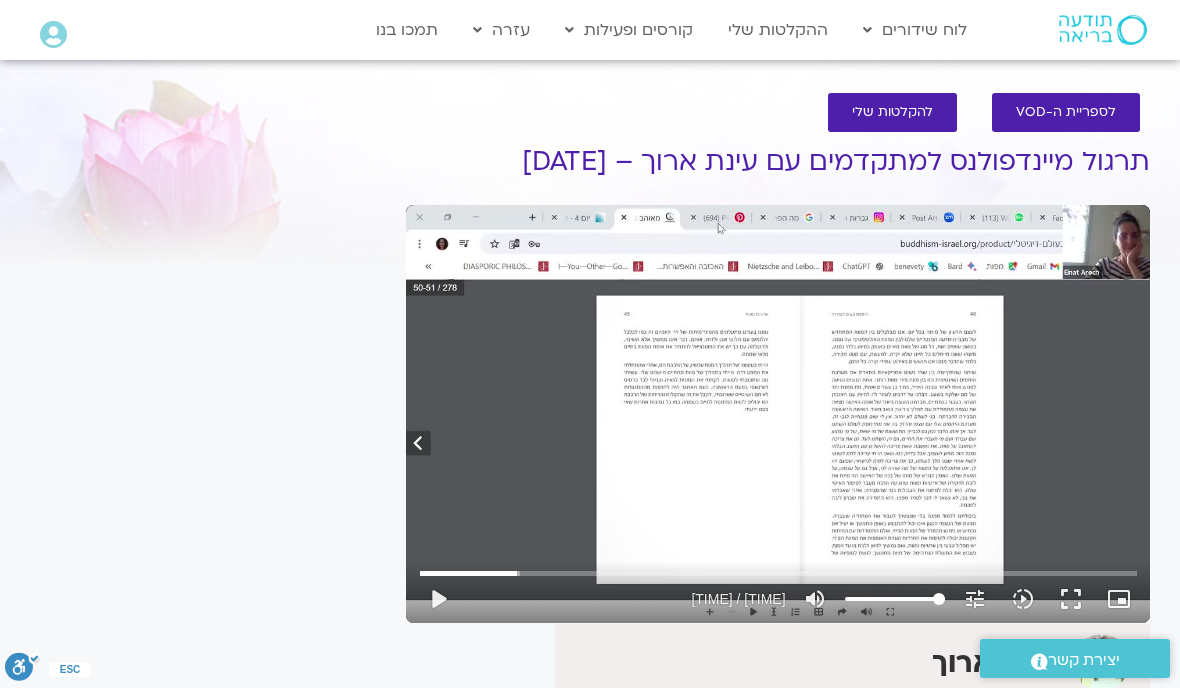 scroll, scrollTop: 0, scrollLeft: 0, axis: both 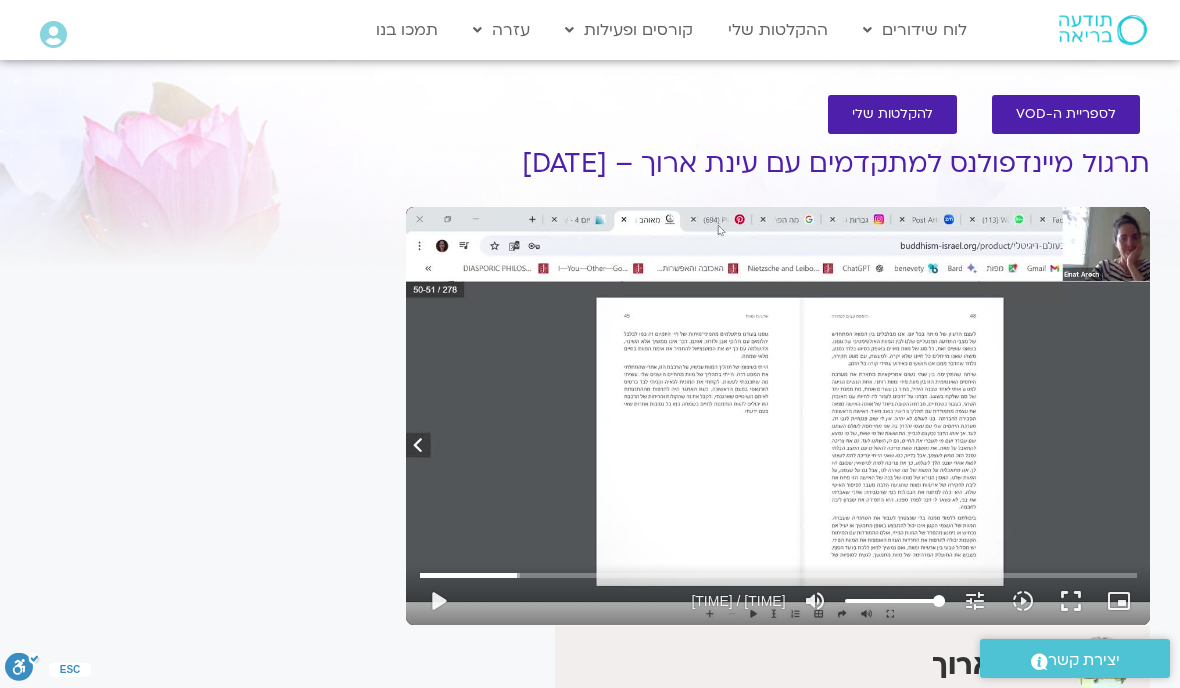 click at bounding box center [574, 601] 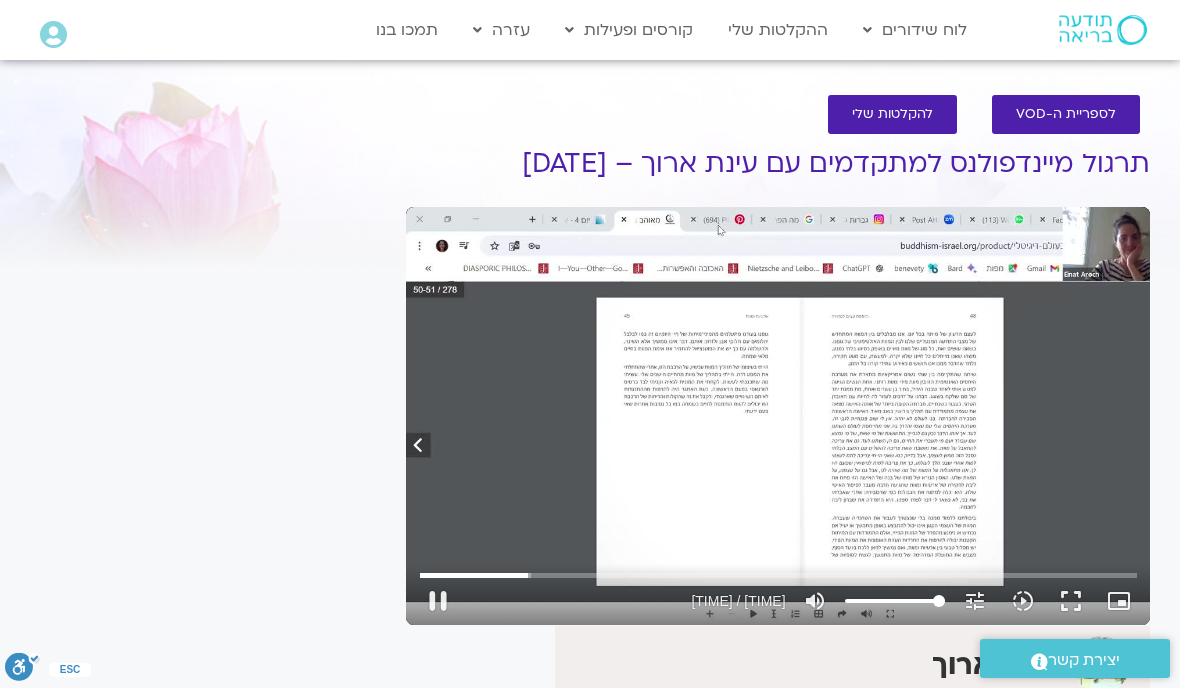 click on "pause" at bounding box center (438, 601) 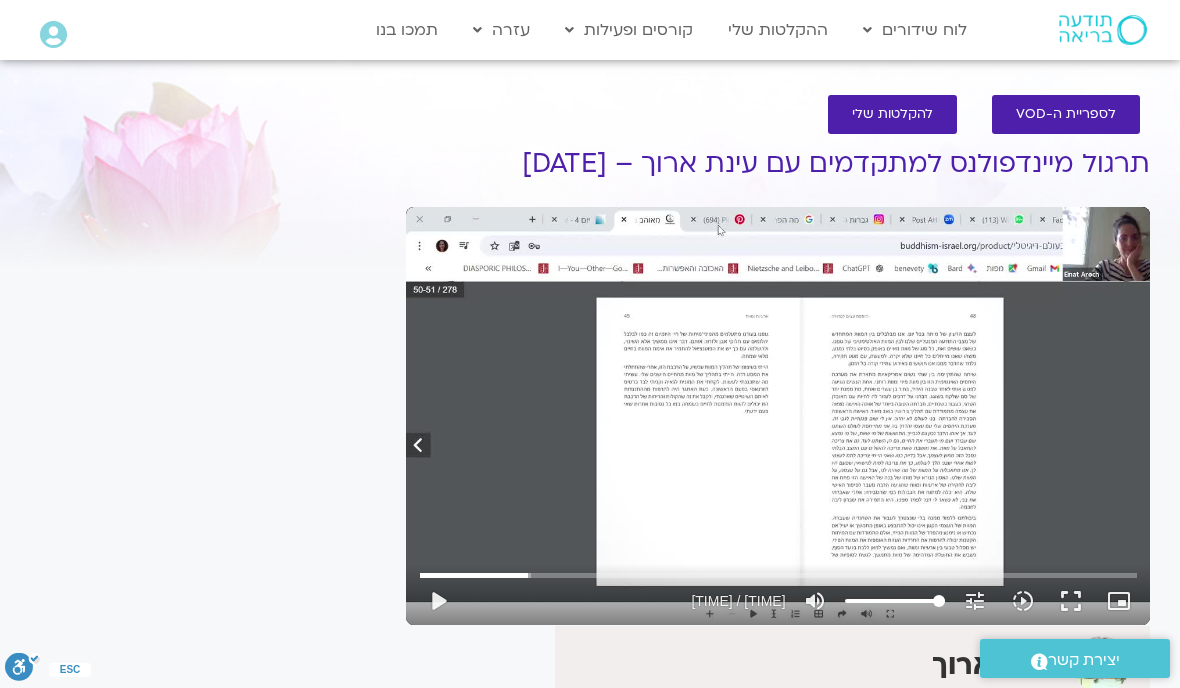 click on "play_arrow" at bounding box center [438, 601] 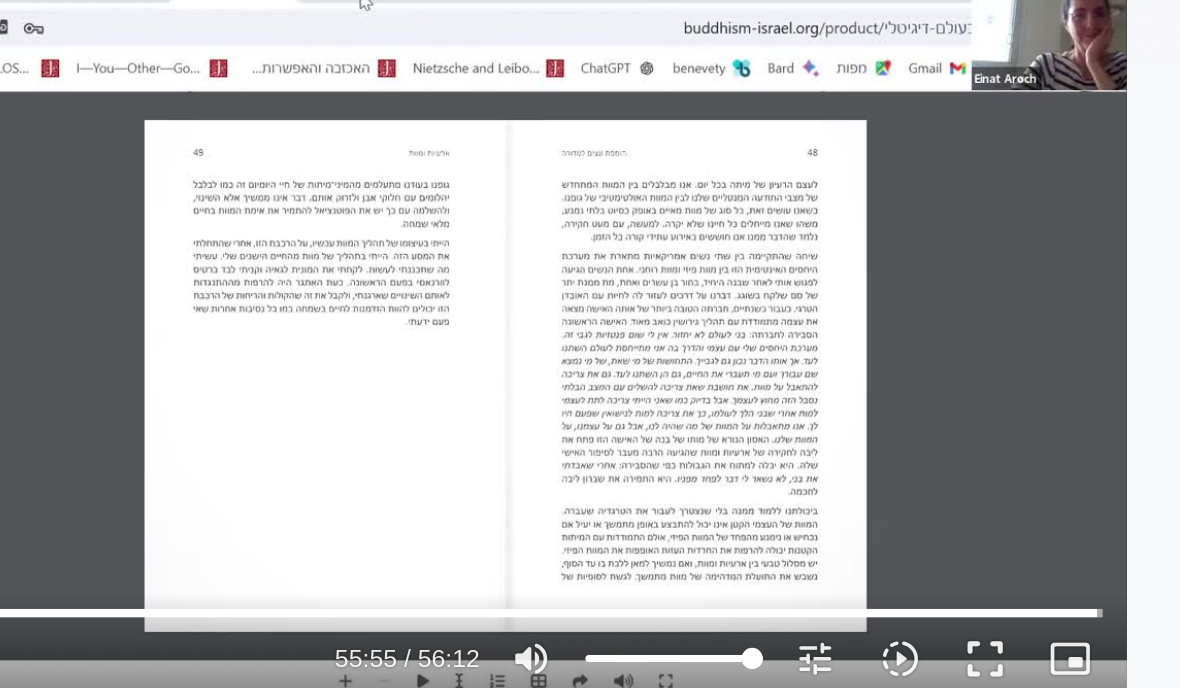 scroll, scrollTop: 41, scrollLeft: 0, axis: vertical 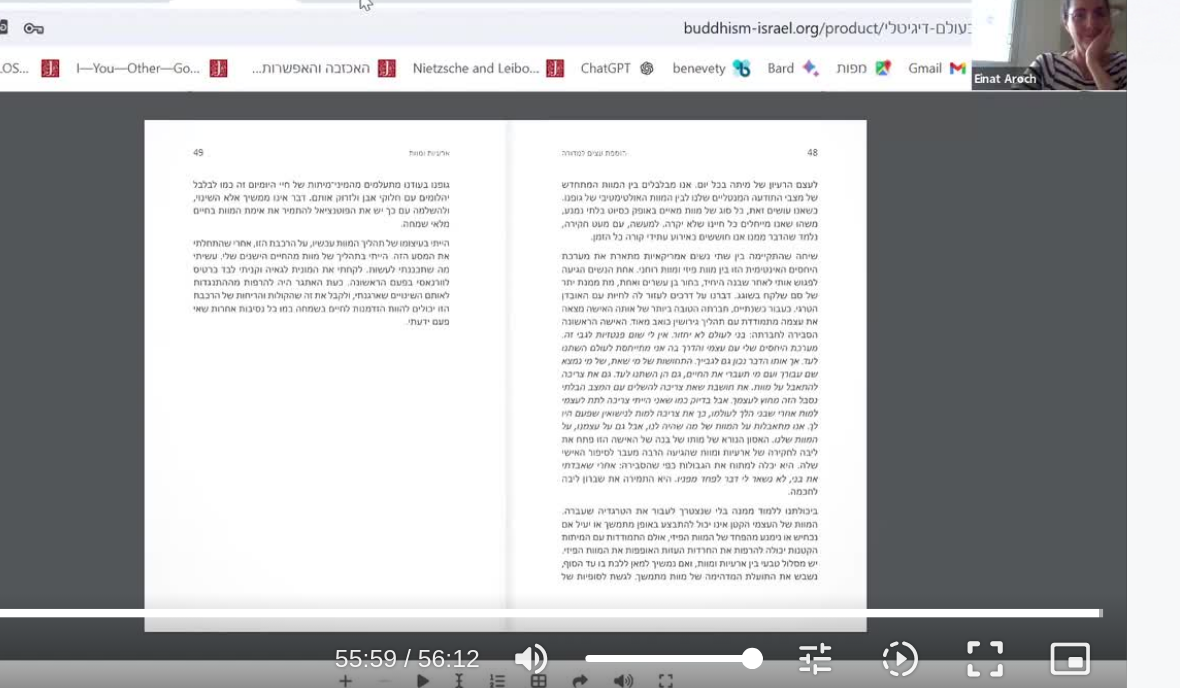 type on "3359.63977312266" 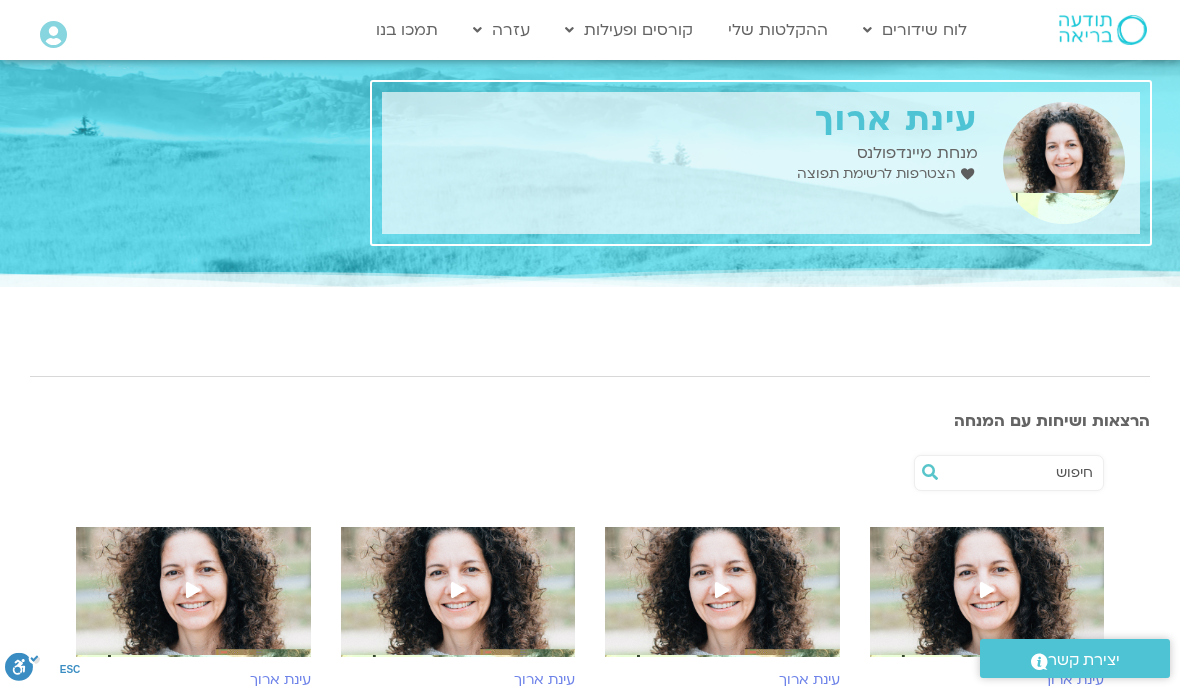 scroll, scrollTop: 1215, scrollLeft: 0, axis: vertical 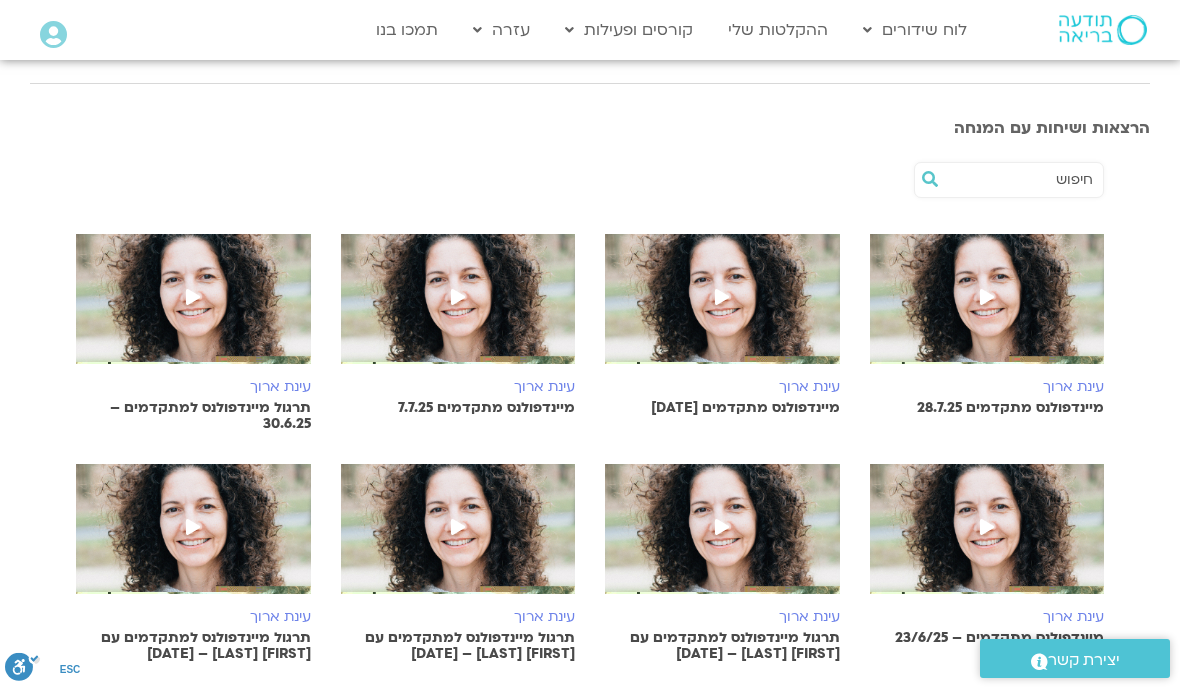 click on "ההקלטות שלי" at bounding box center (778, 30) 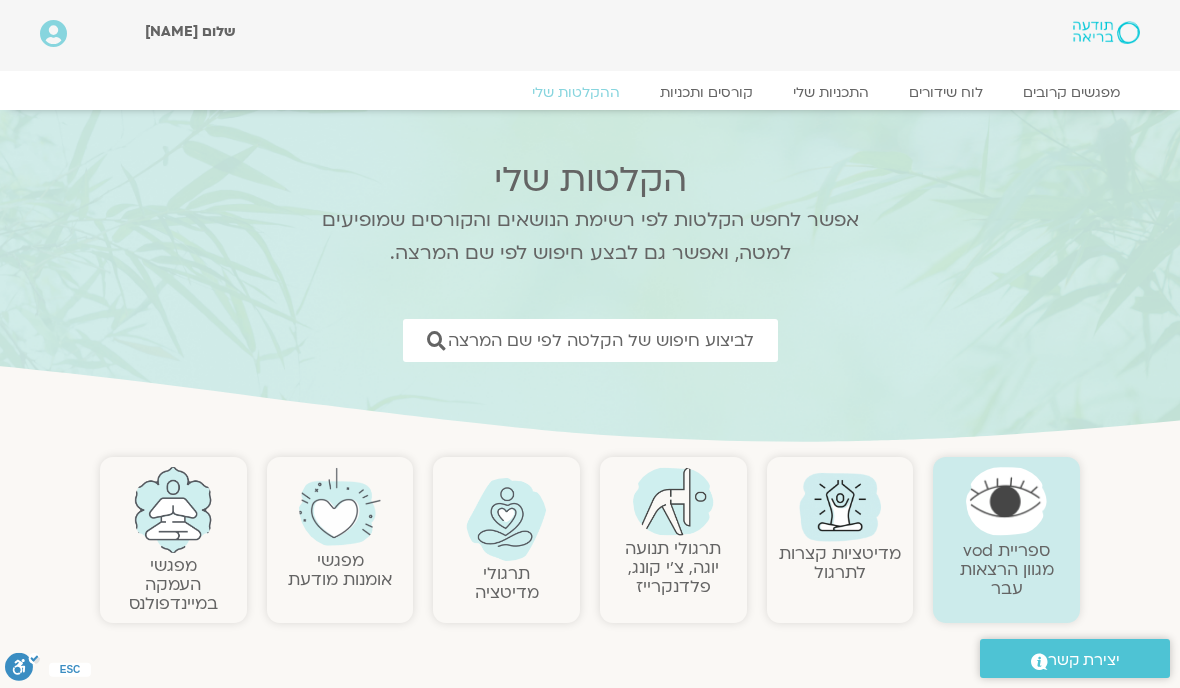 scroll, scrollTop: 0, scrollLeft: 0, axis: both 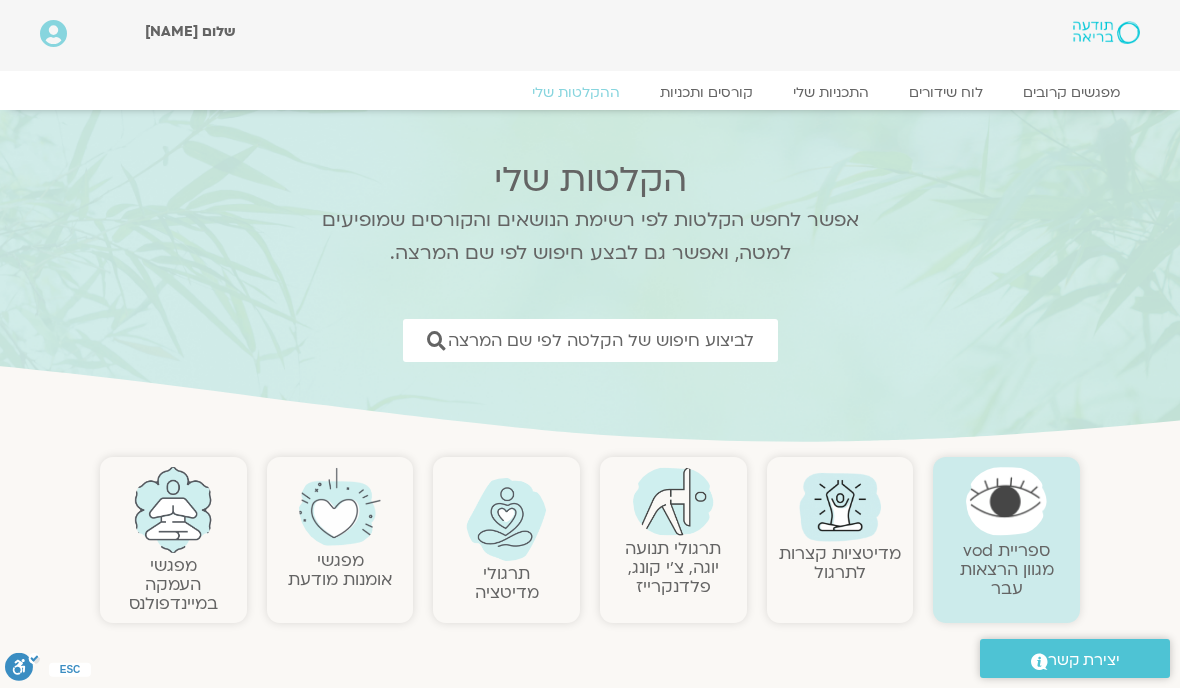 click on "לביצוע חיפוש של הקלטה לפי שם המרצה" at bounding box center [601, 340] 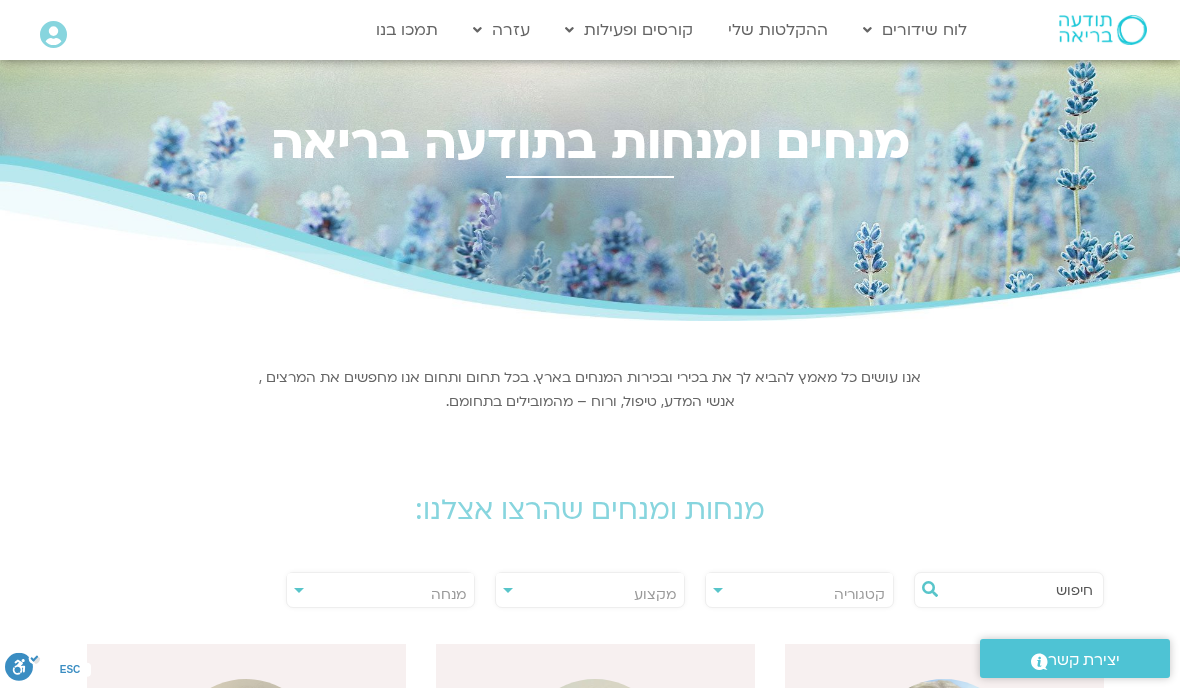 scroll, scrollTop: 0, scrollLeft: 0, axis: both 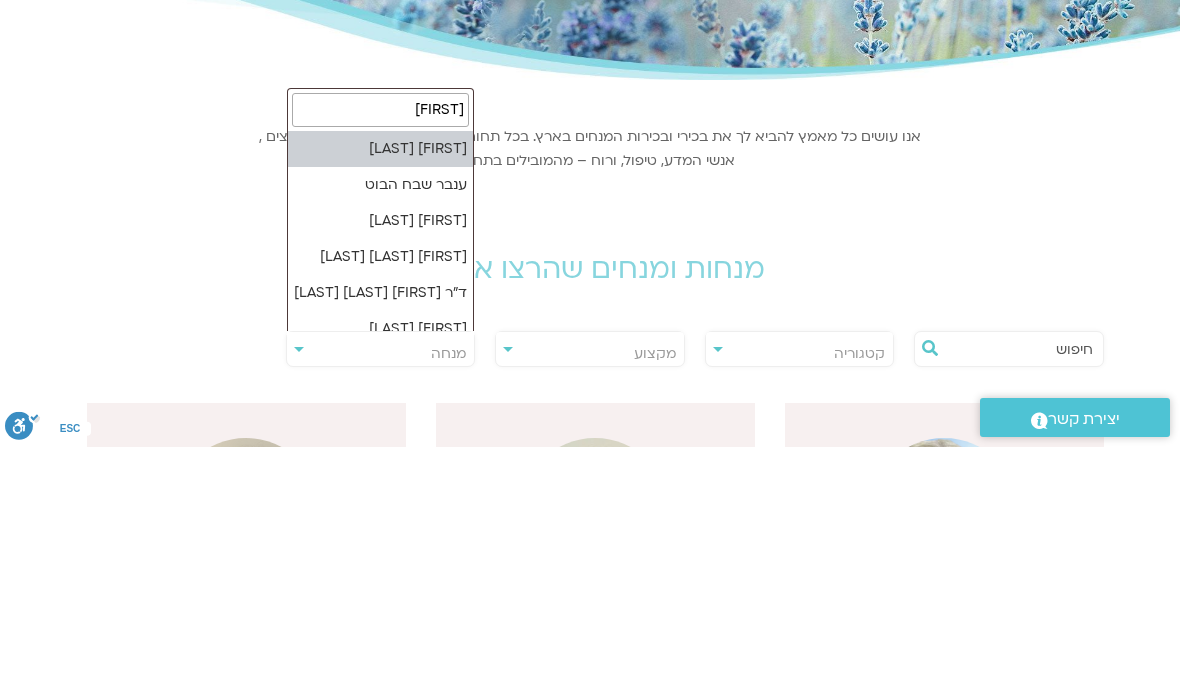 type on "ענבר" 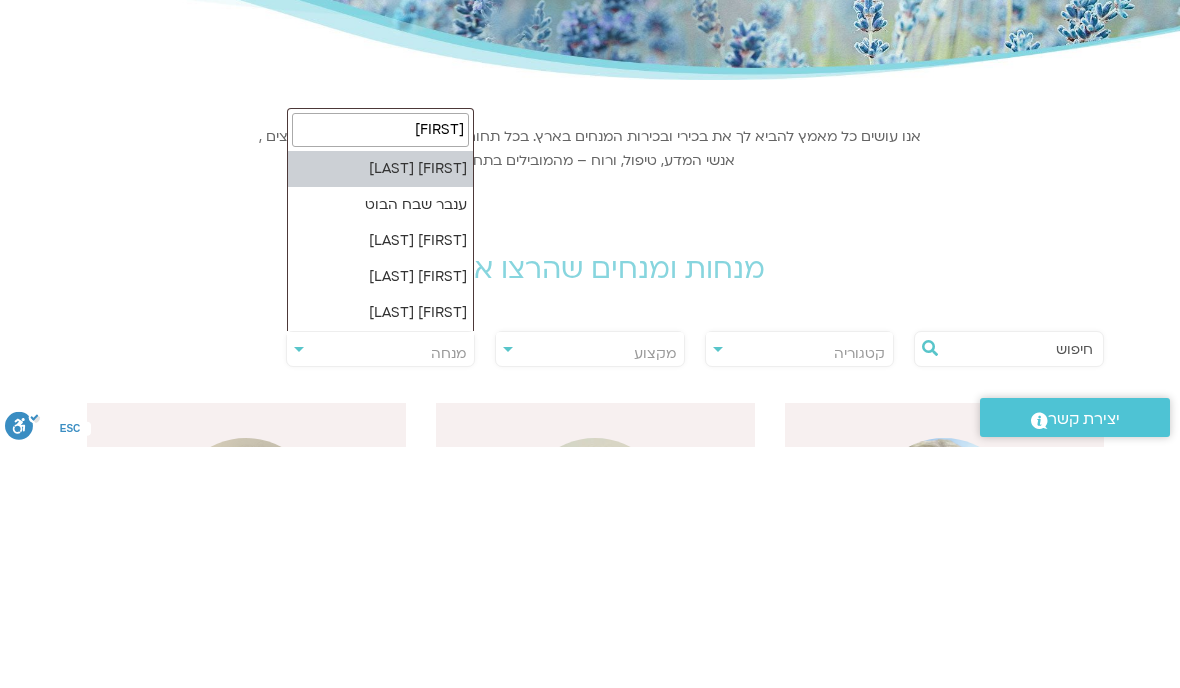 select on "******" 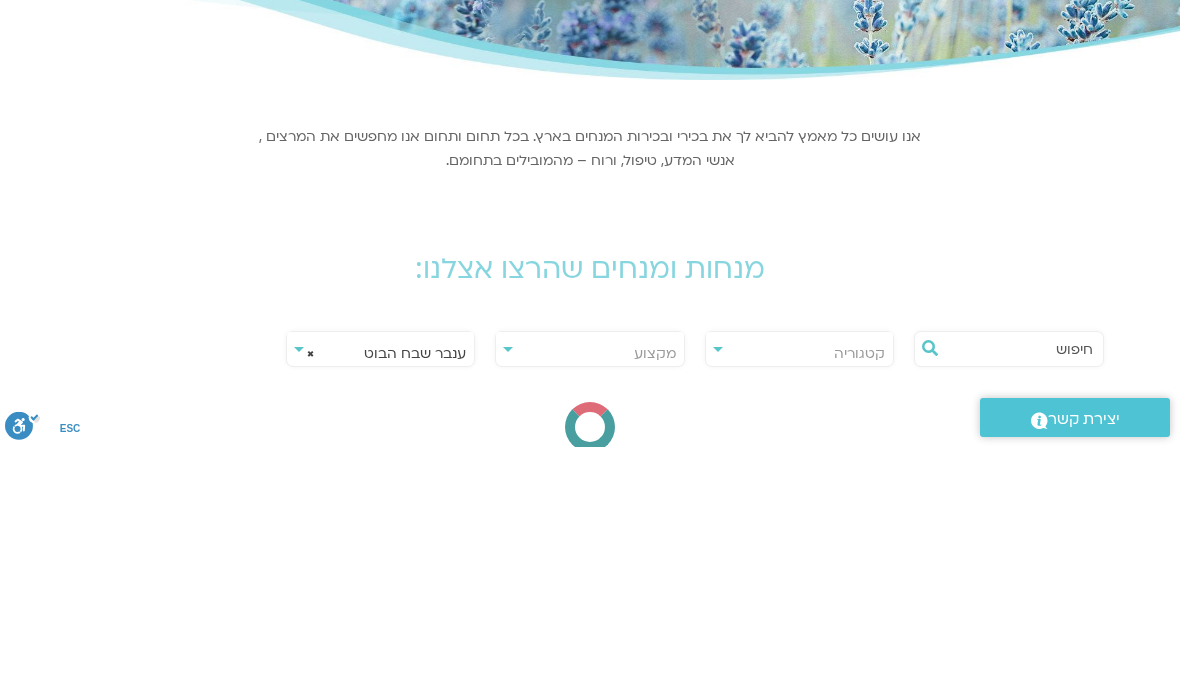 scroll, scrollTop: 241, scrollLeft: 0, axis: vertical 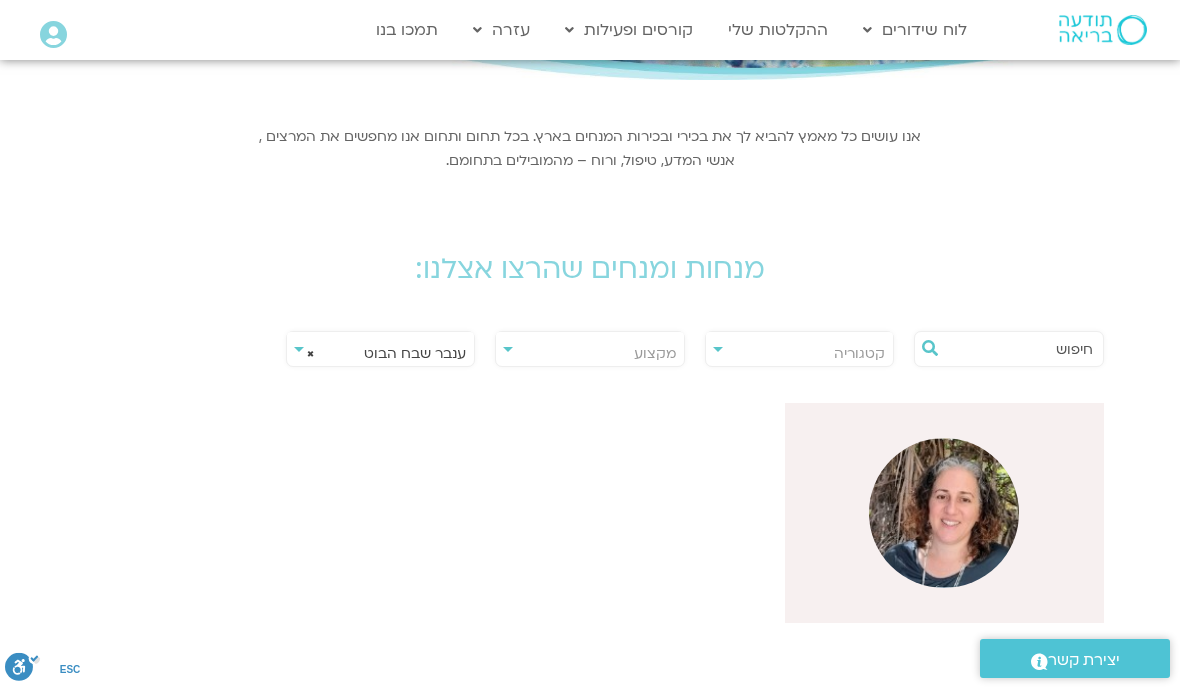 click at bounding box center [944, 513] 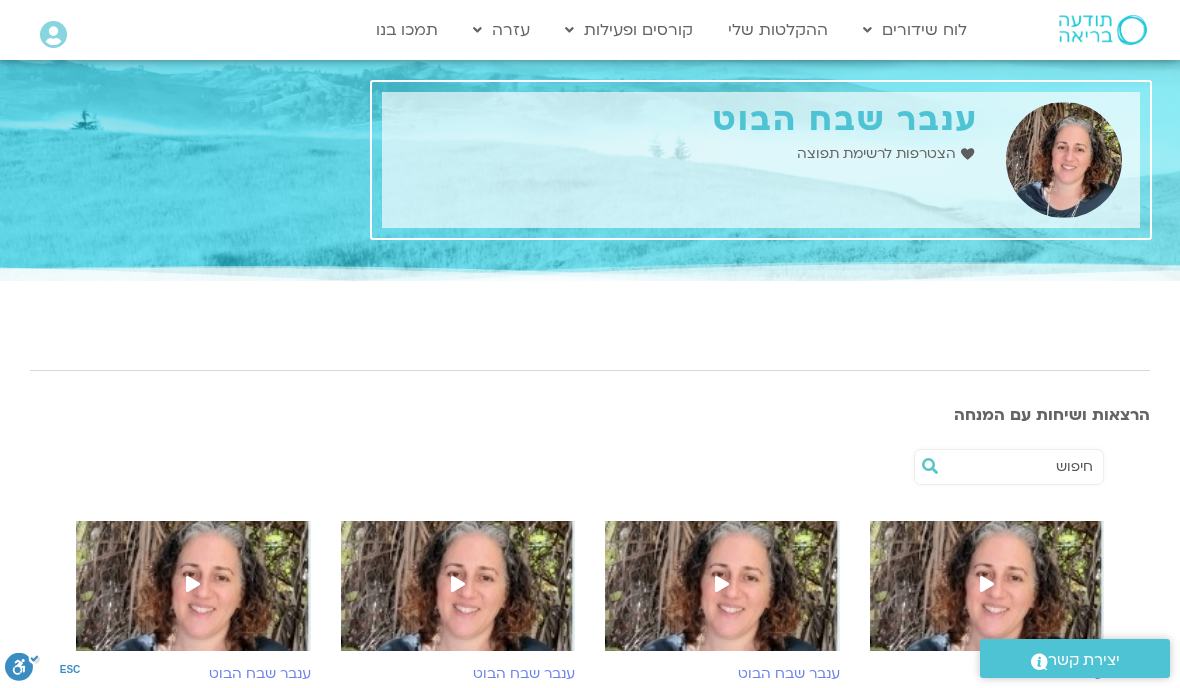 scroll, scrollTop: 0, scrollLeft: 0, axis: both 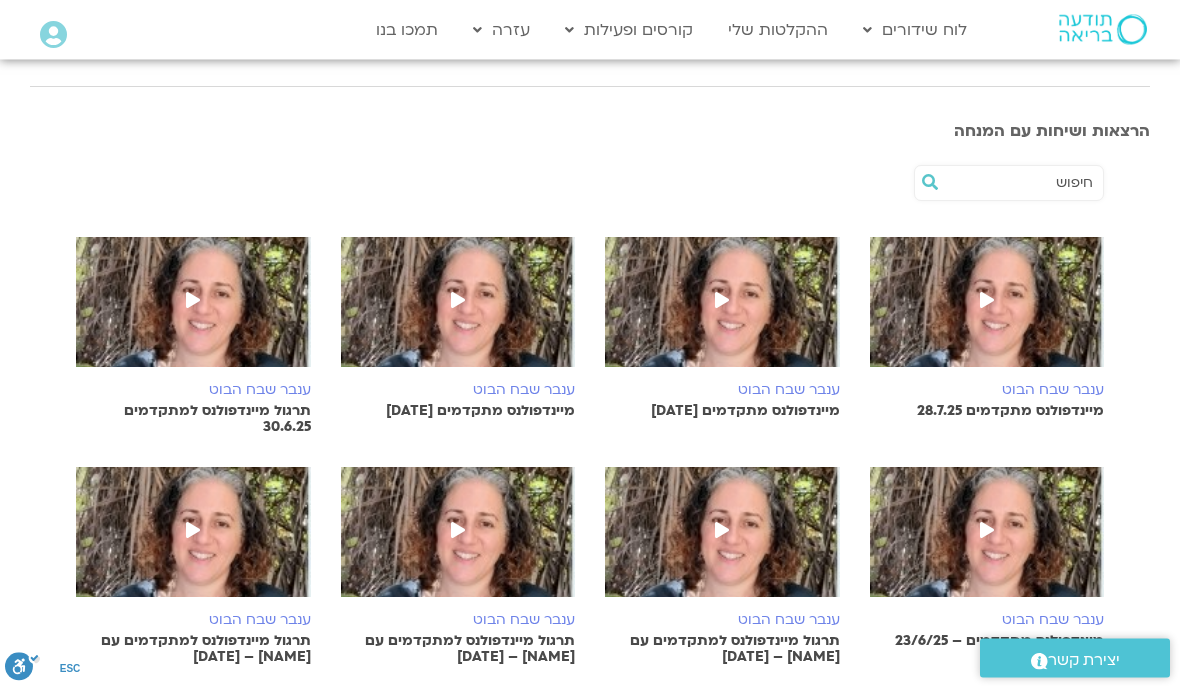 click at bounding box center (987, 301) 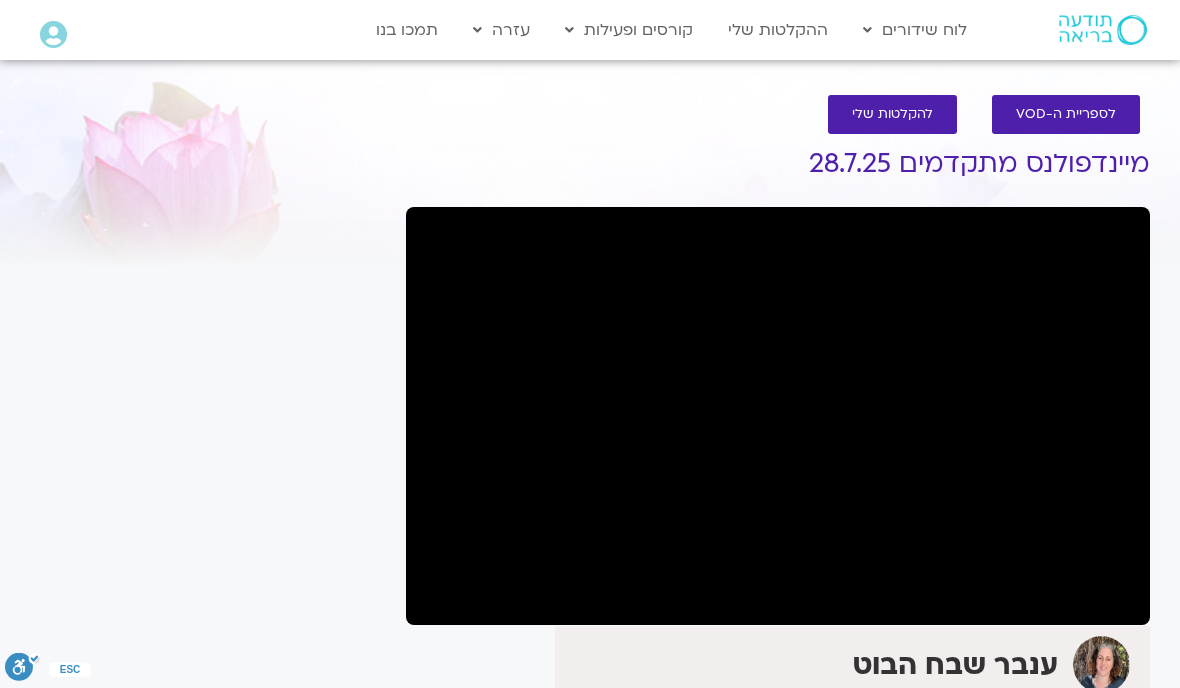 scroll, scrollTop: 0, scrollLeft: 0, axis: both 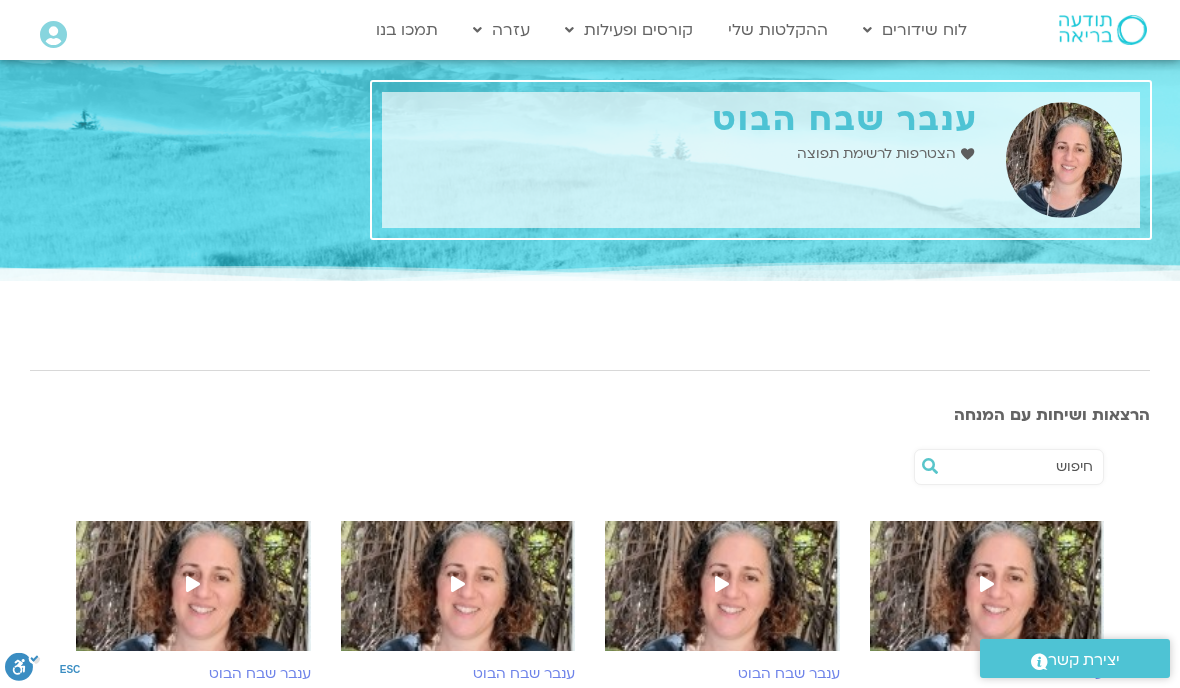 click on "ההקלטות שלי" at bounding box center [778, 30] 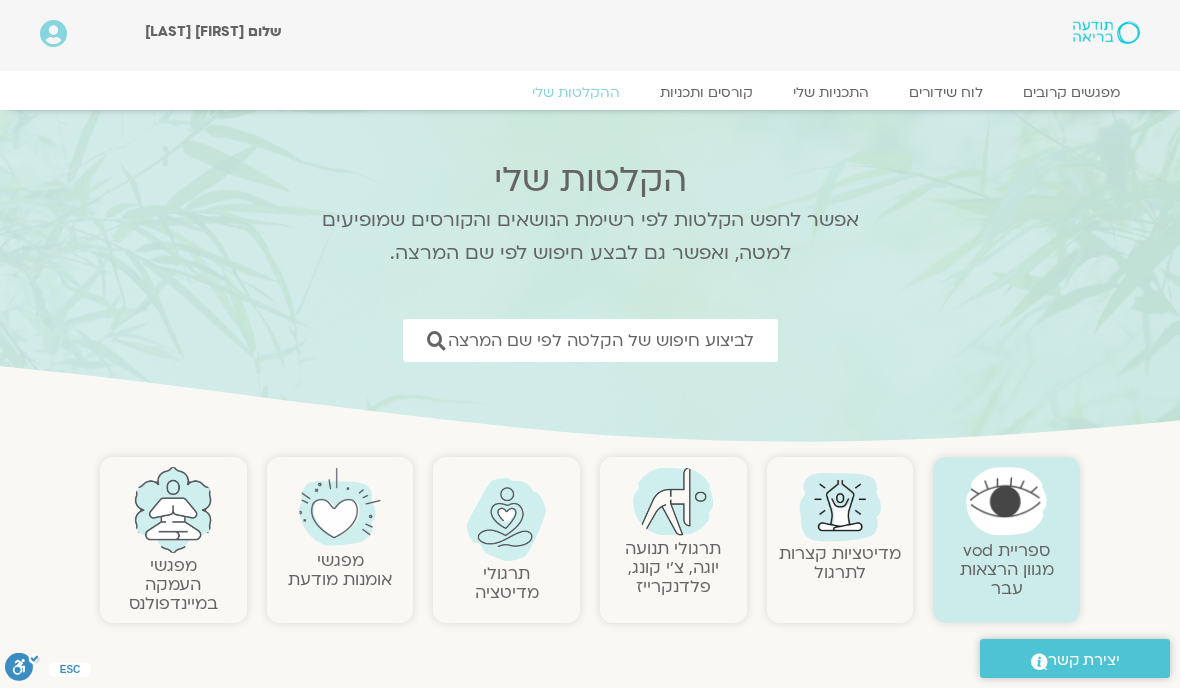 scroll, scrollTop: 0, scrollLeft: 0, axis: both 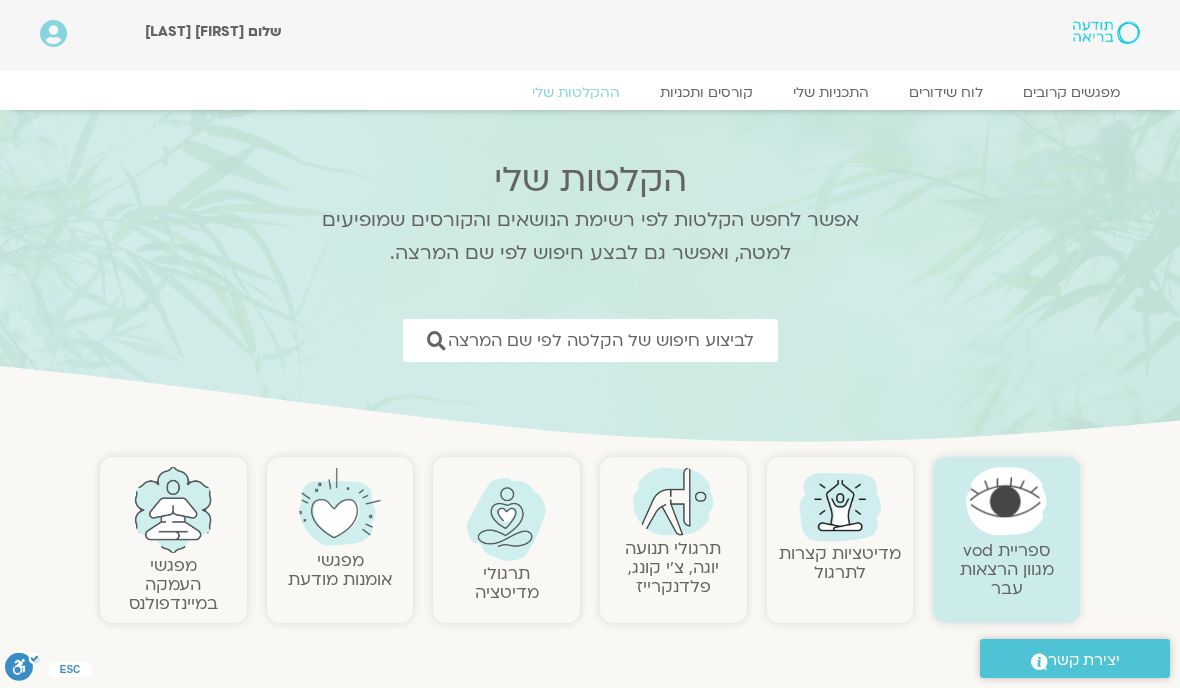 click on "לביצוע חיפוש של הקלטה לפי שם המרצה" at bounding box center (601, 340) 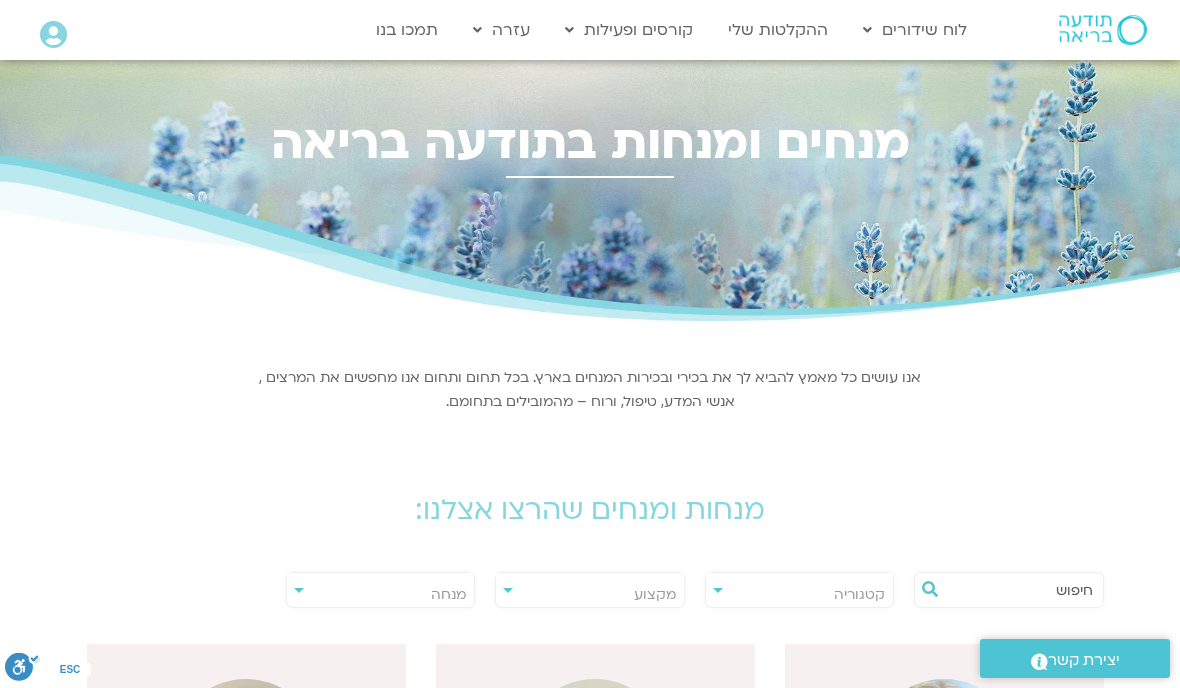 scroll, scrollTop: 0, scrollLeft: 0, axis: both 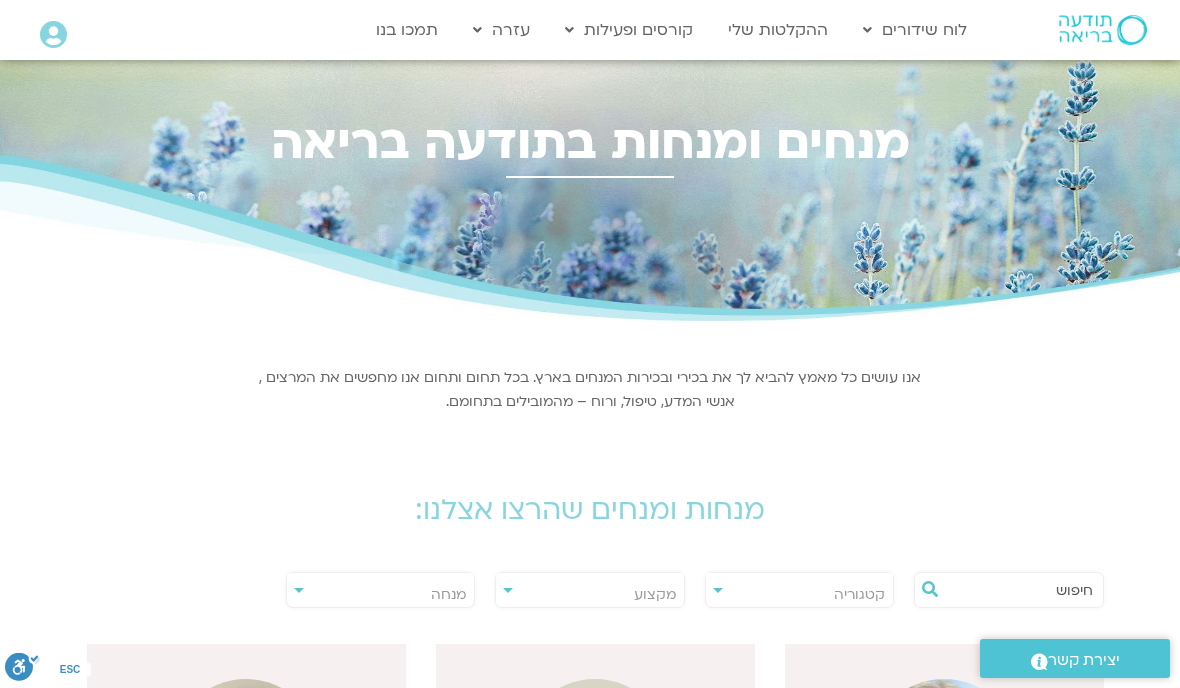 click on "מנחה" at bounding box center (381, 595) 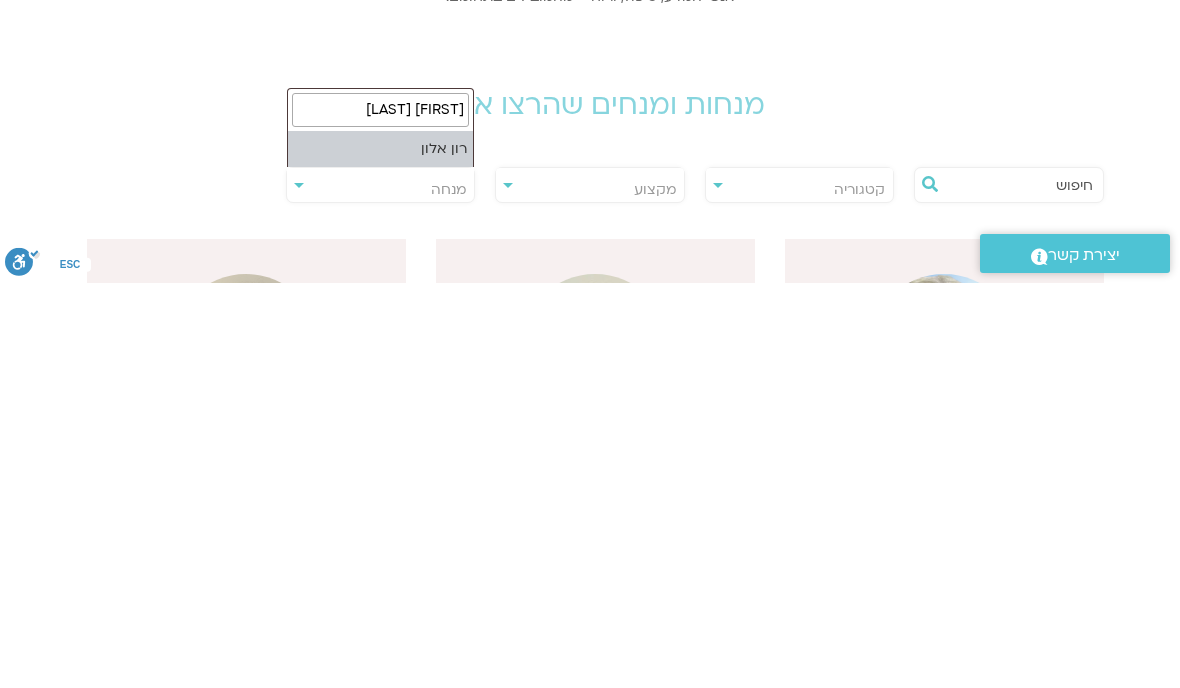 type on "רון אלון" 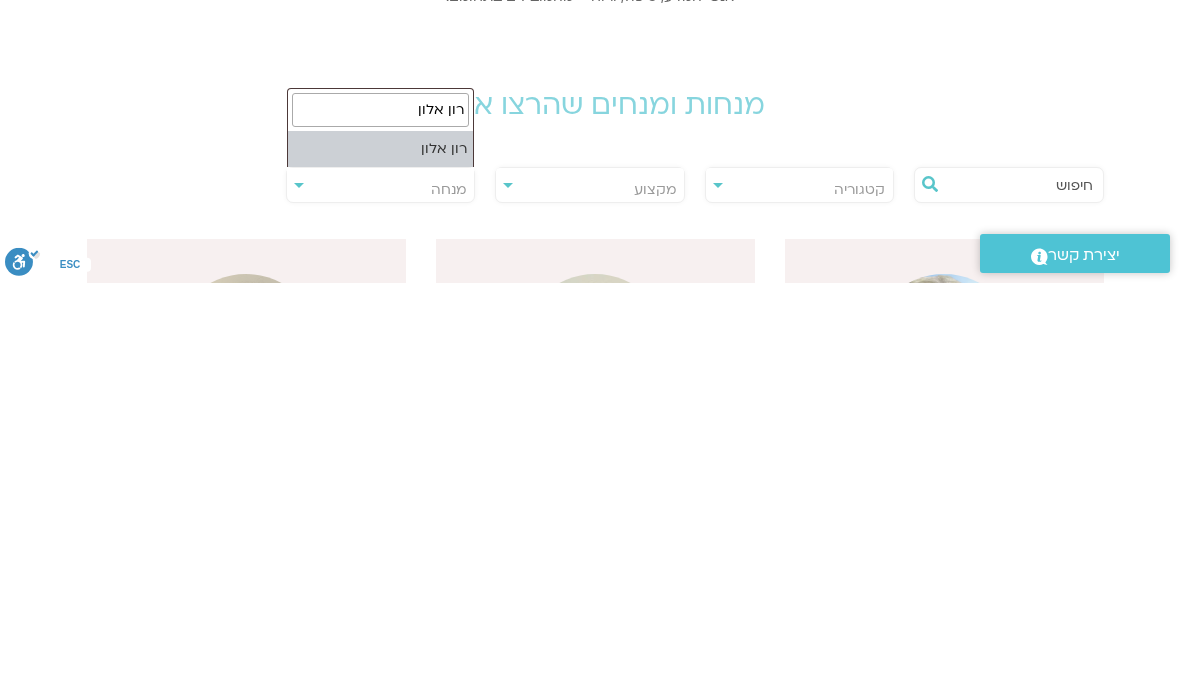 select on "*****" 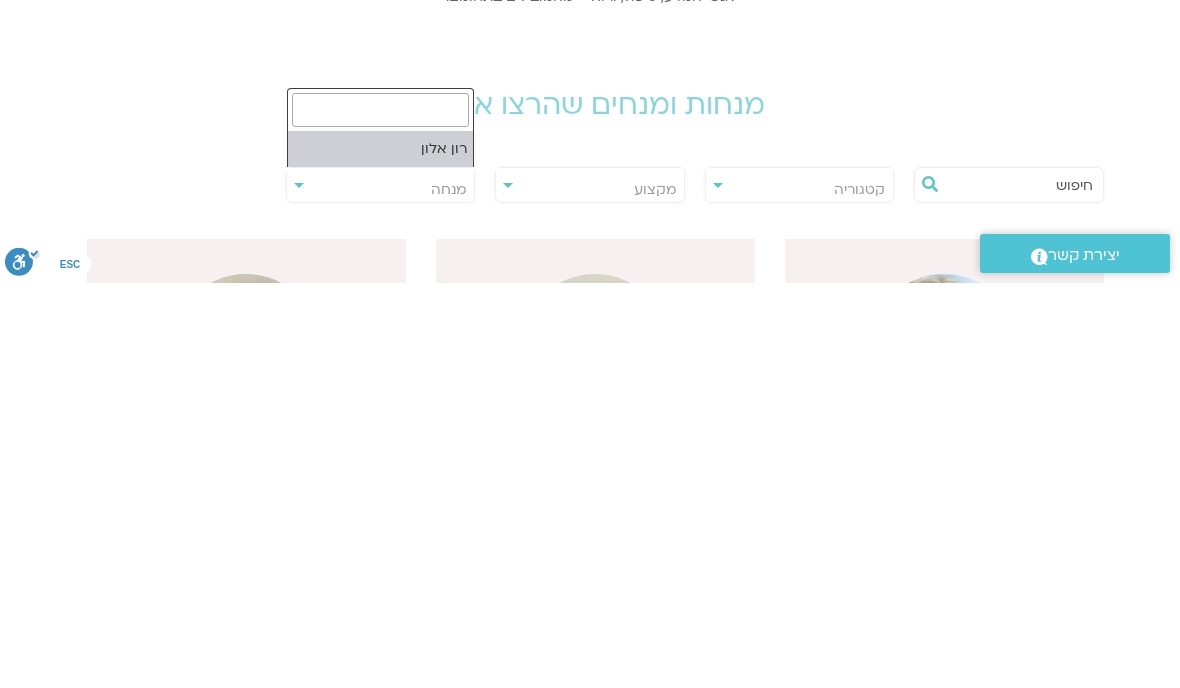 scroll, scrollTop: 405, scrollLeft: 0, axis: vertical 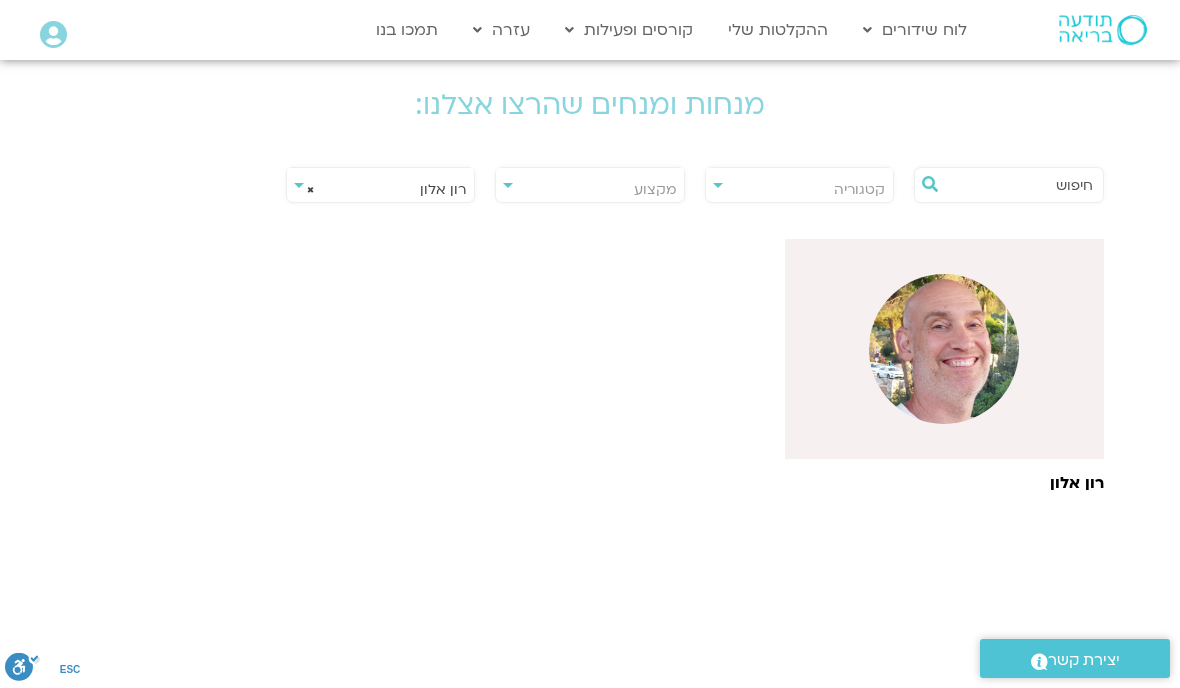 click at bounding box center (944, 349) 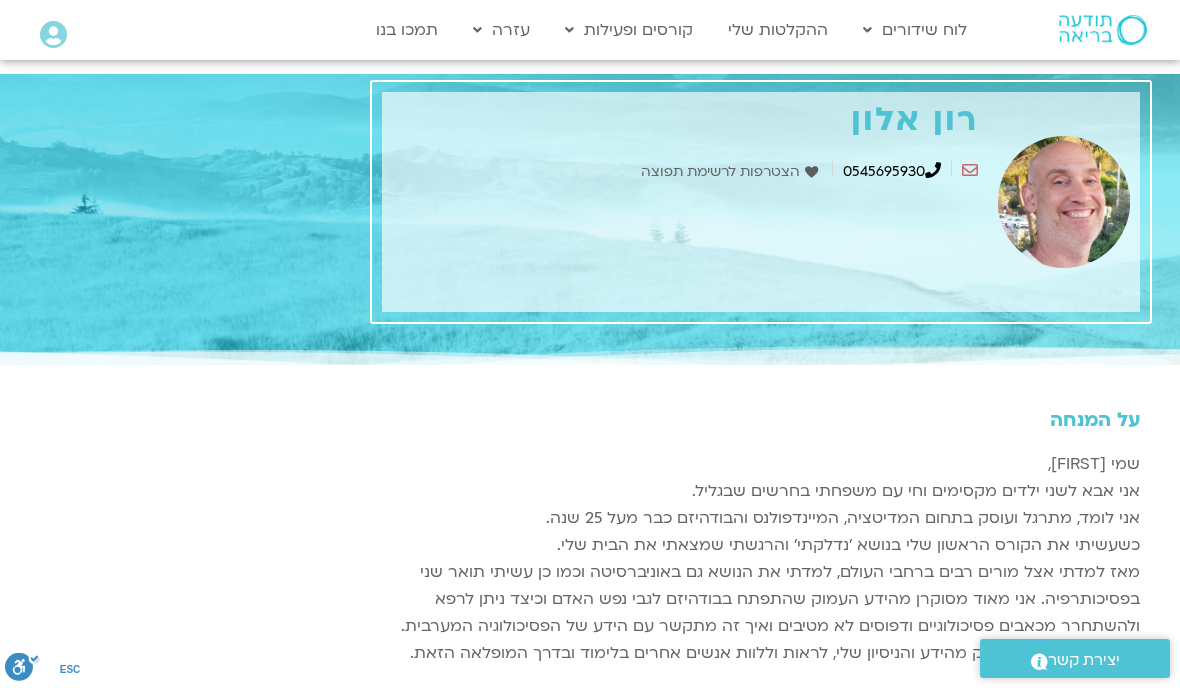 scroll, scrollTop: 0, scrollLeft: 0, axis: both 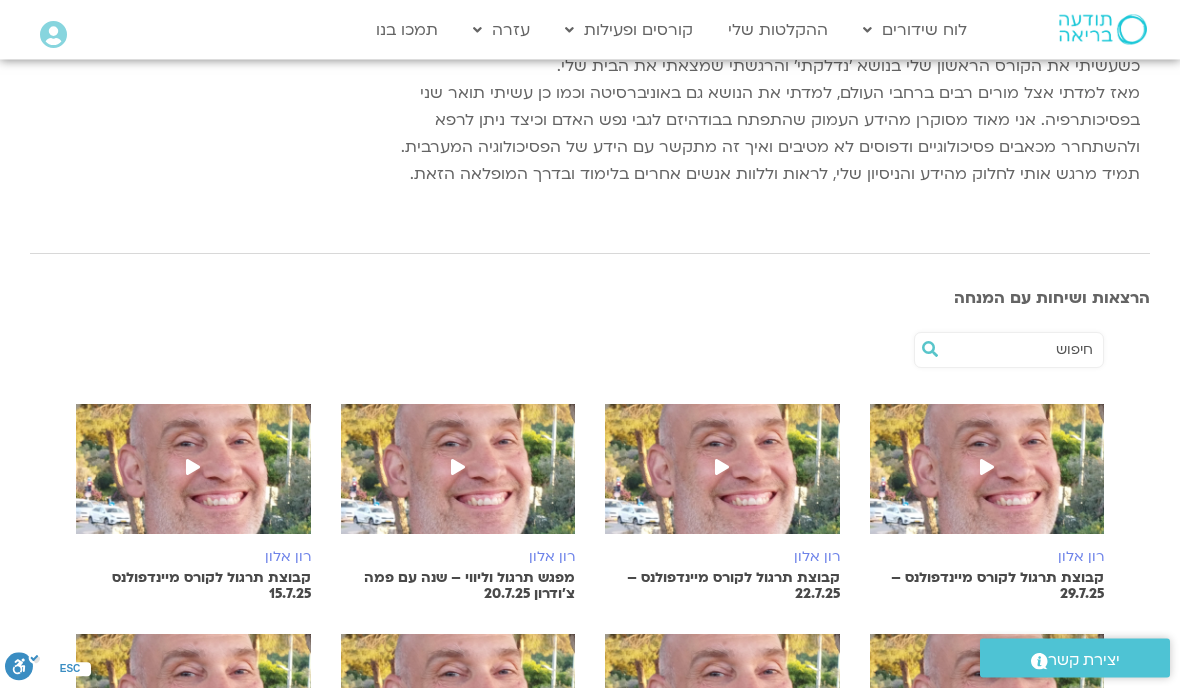 click at bounding box center (987, 480) 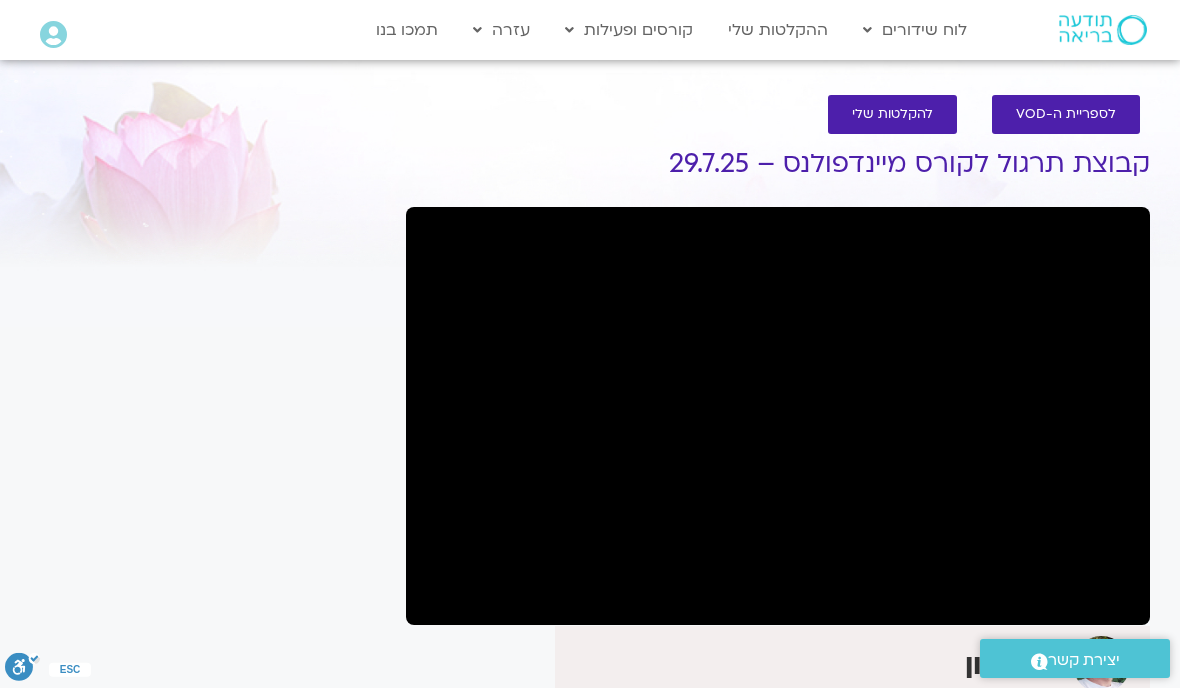 scroll, scrollTop: 0, scrollLeft: 0, axis: both 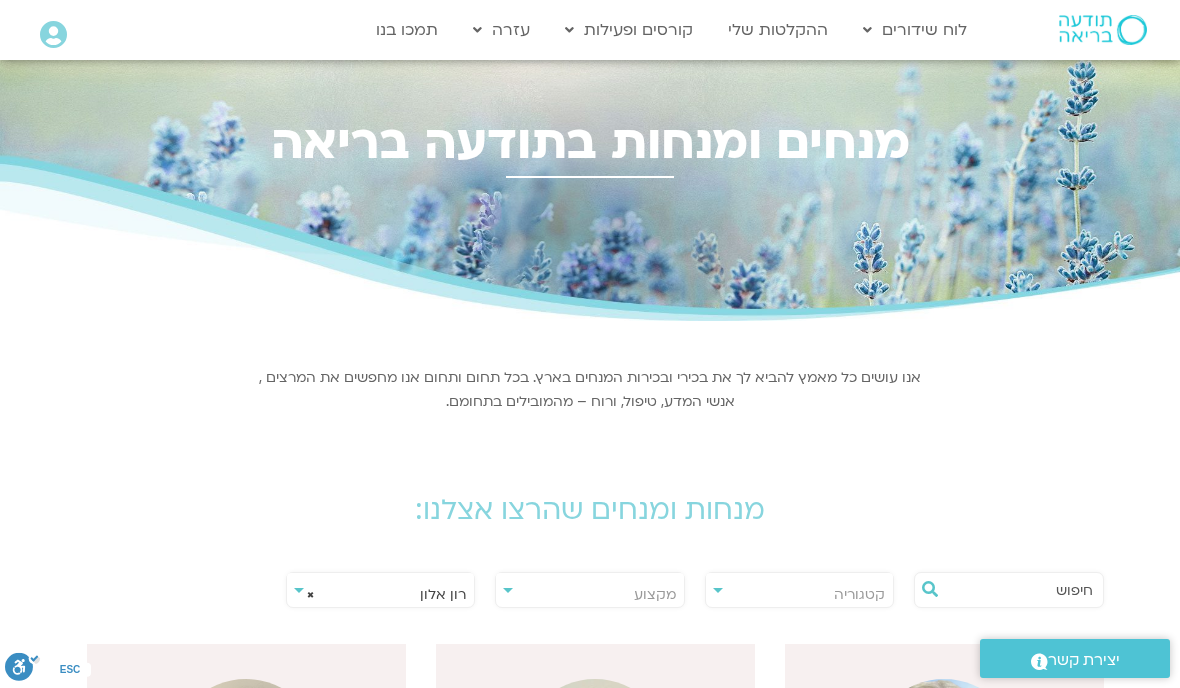 select on "*****" 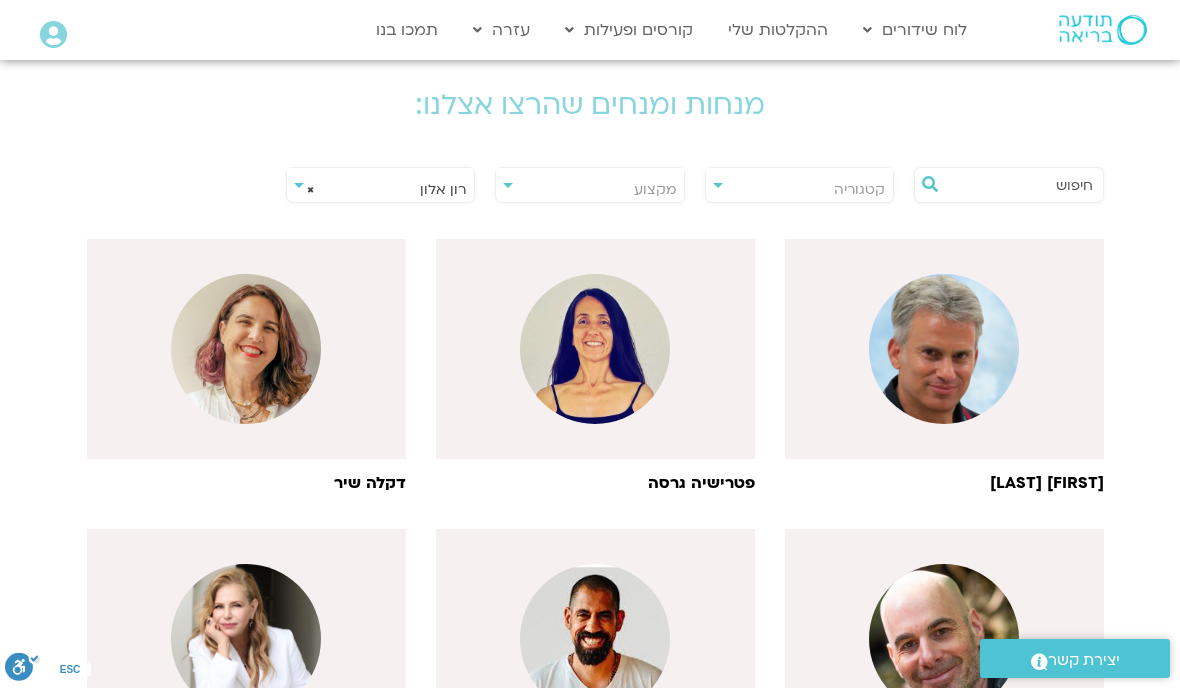 scroll, scrollTop: 0, scrollLeft: 0, axis: both 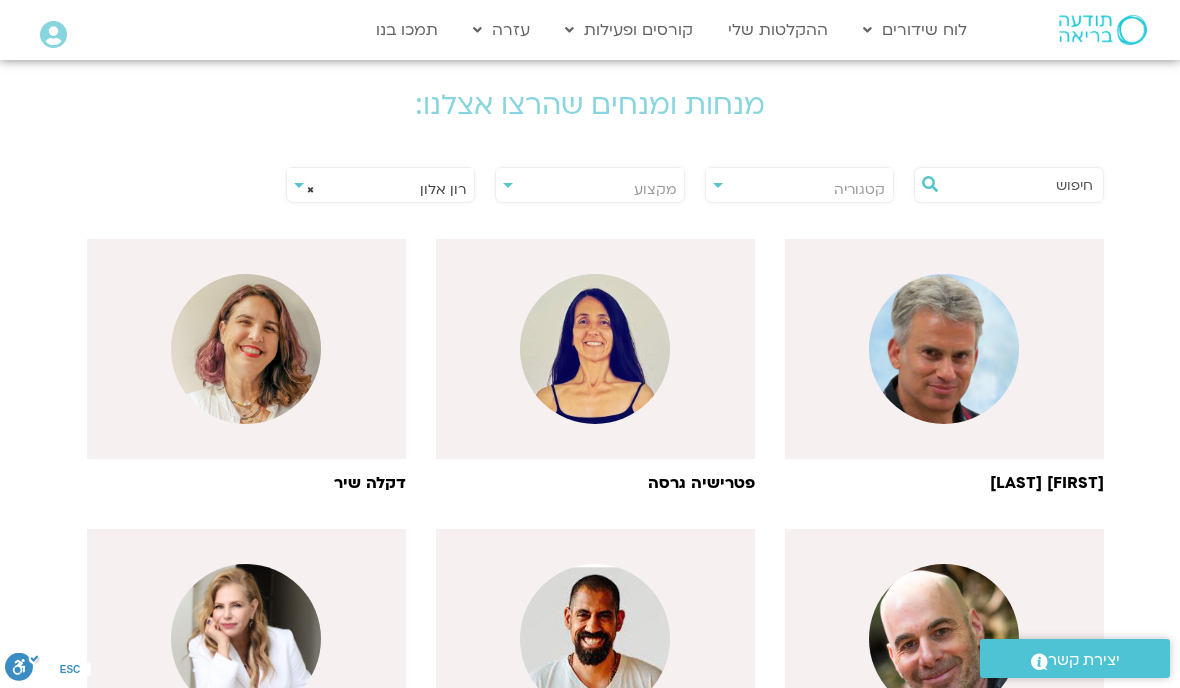 click at bounding box center [944, 349] 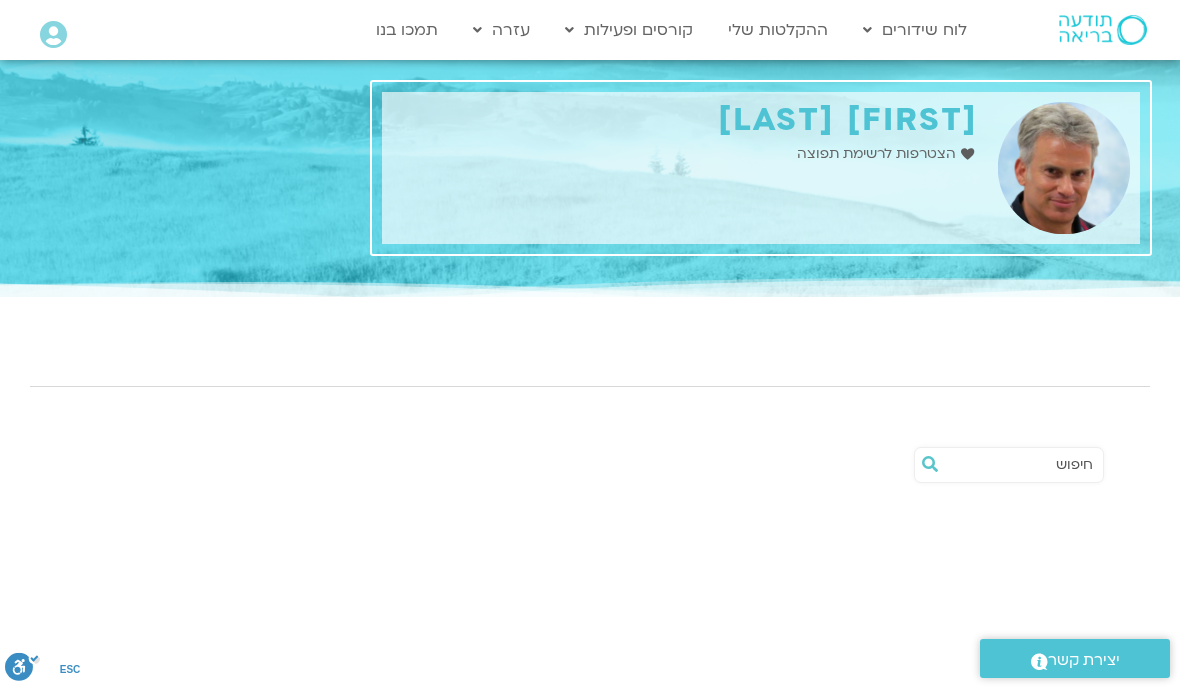 scroll, scrollTop: 0, scrollLeft: 0, axis: both 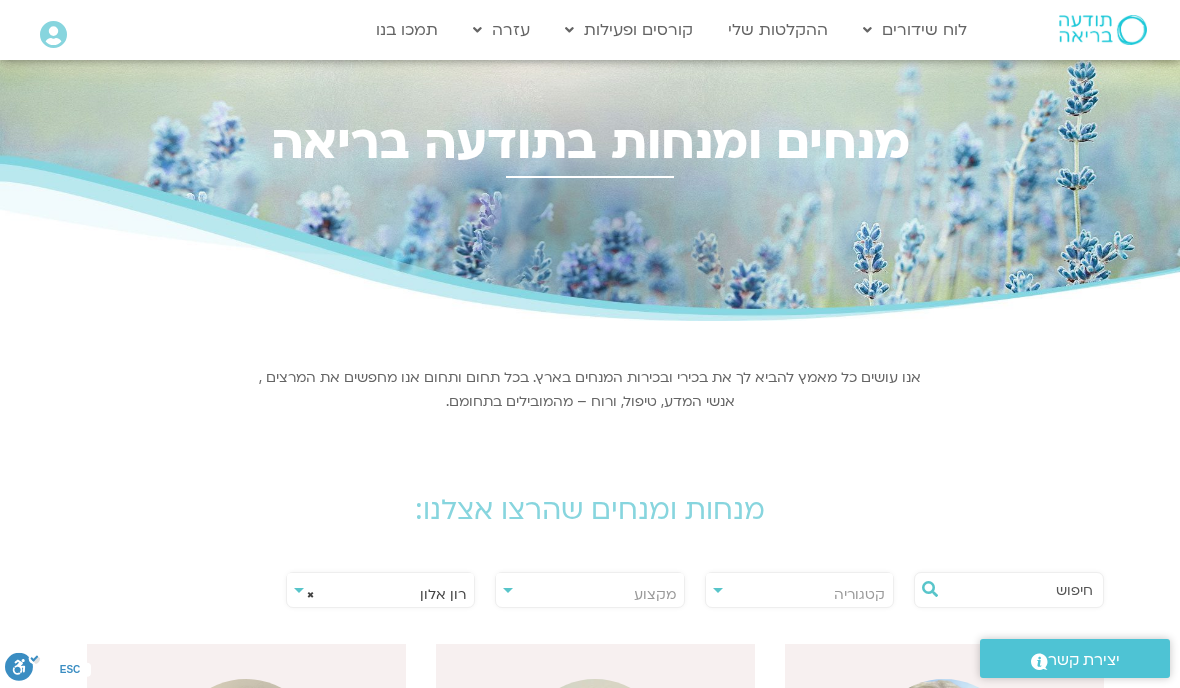 select on "*****" 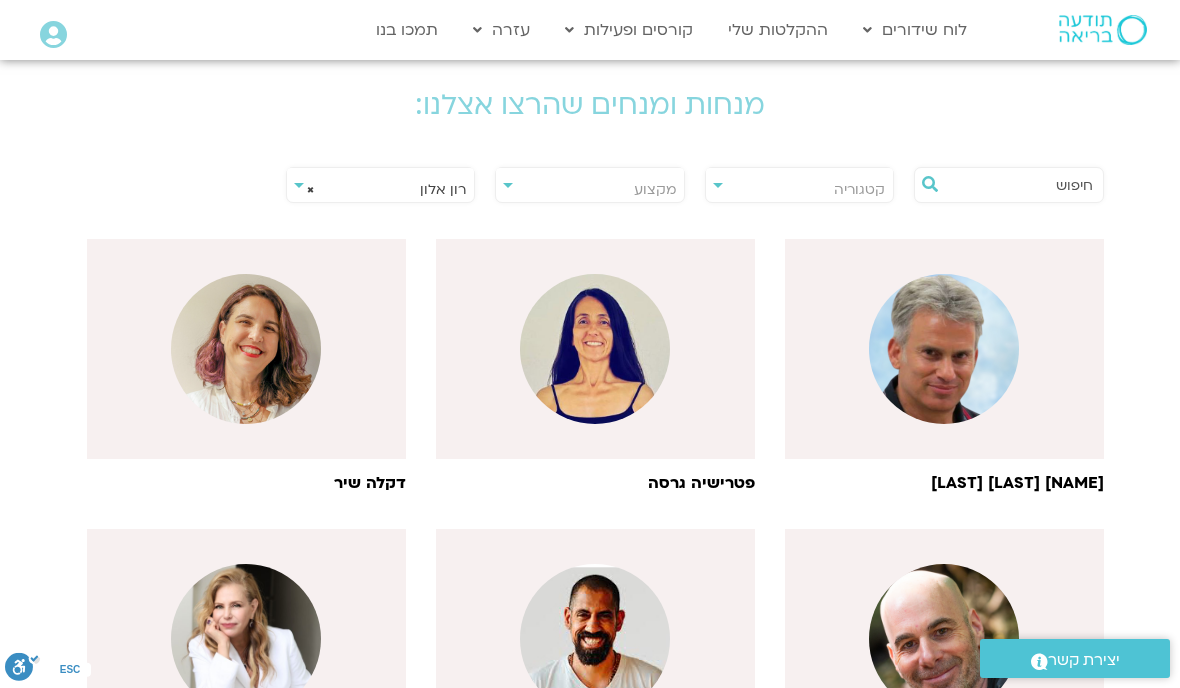 scroll, scrollTop: 0, scrollLeft: 0, axis: both 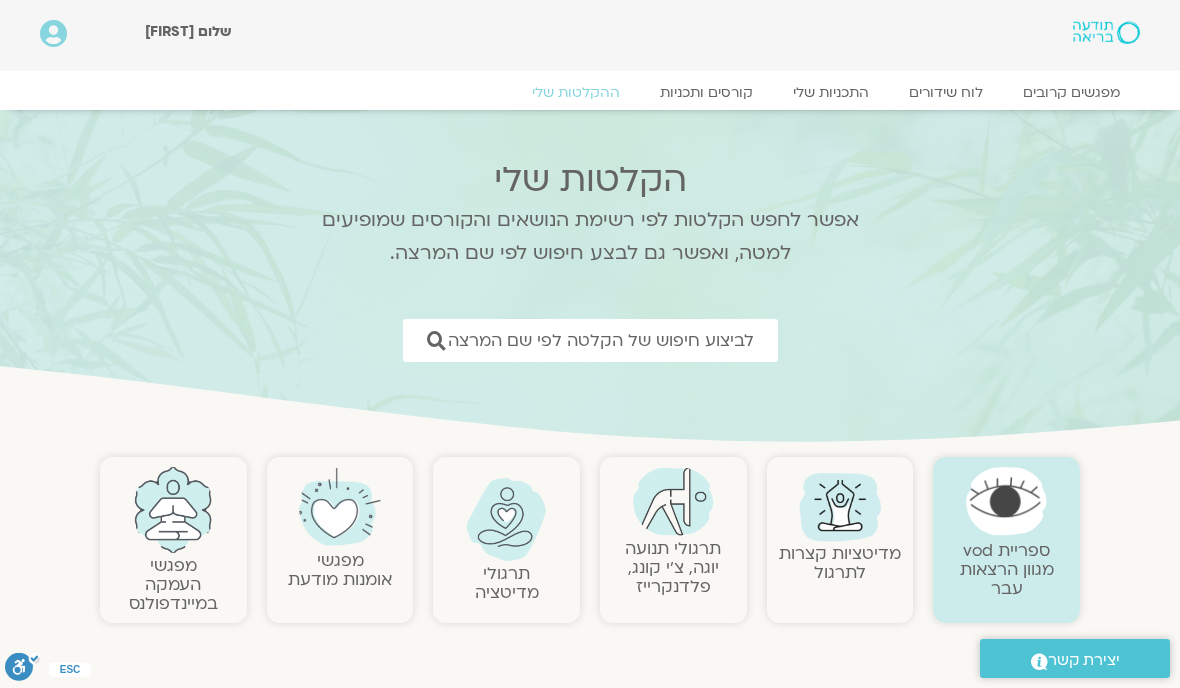 click on ".st0{fill:#FFFFFF;}
יצירת קשר" at bounding box center [1075, 658] 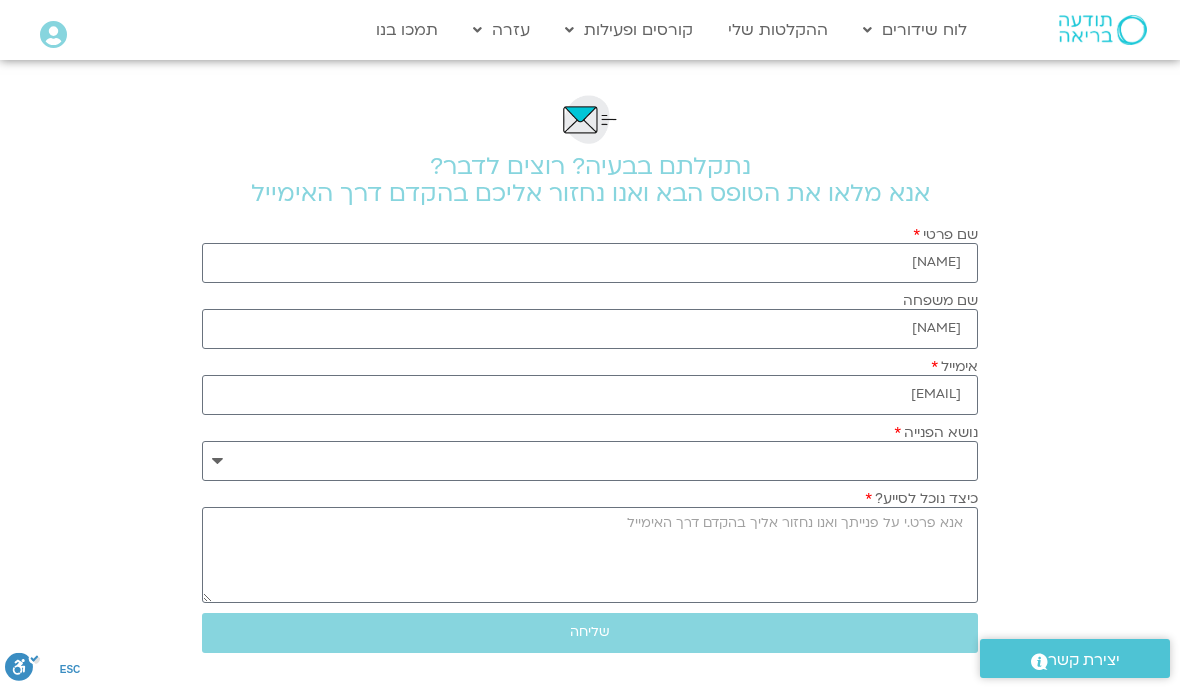 scroll, scrollTop: 0, scrollLeft: 0, axis: both 